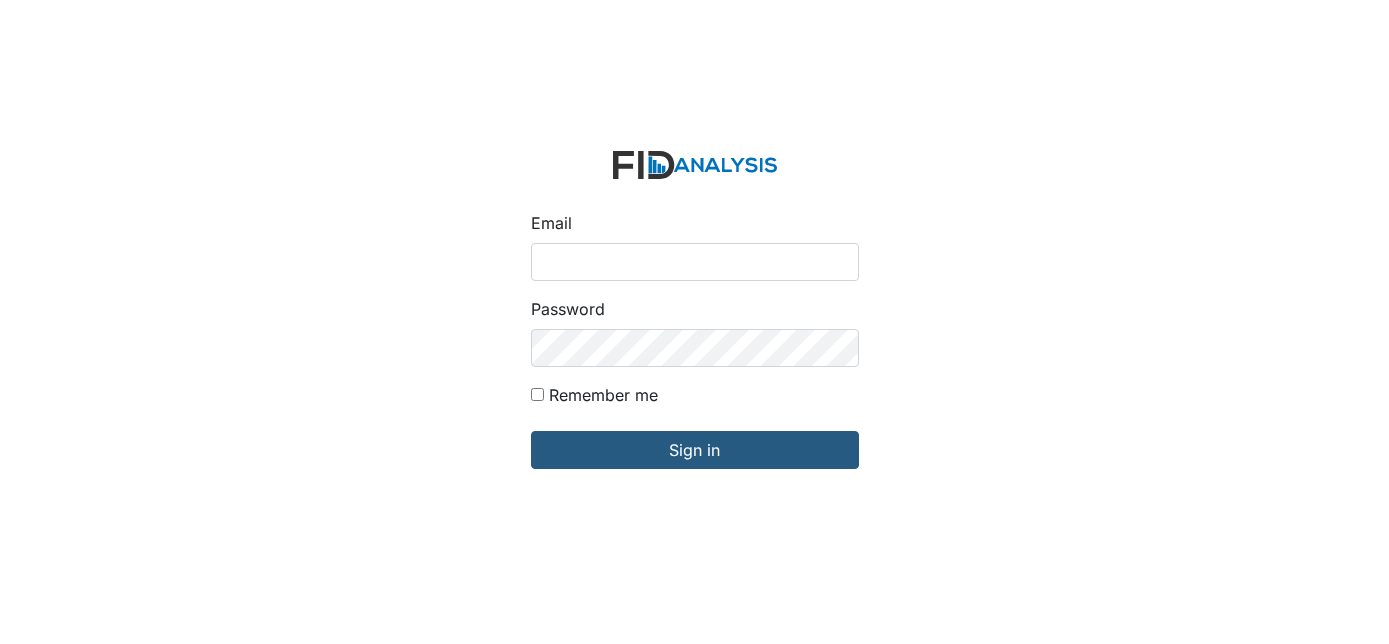 scroll, scrollTop: 0, scrollLeft: 0, axis: both 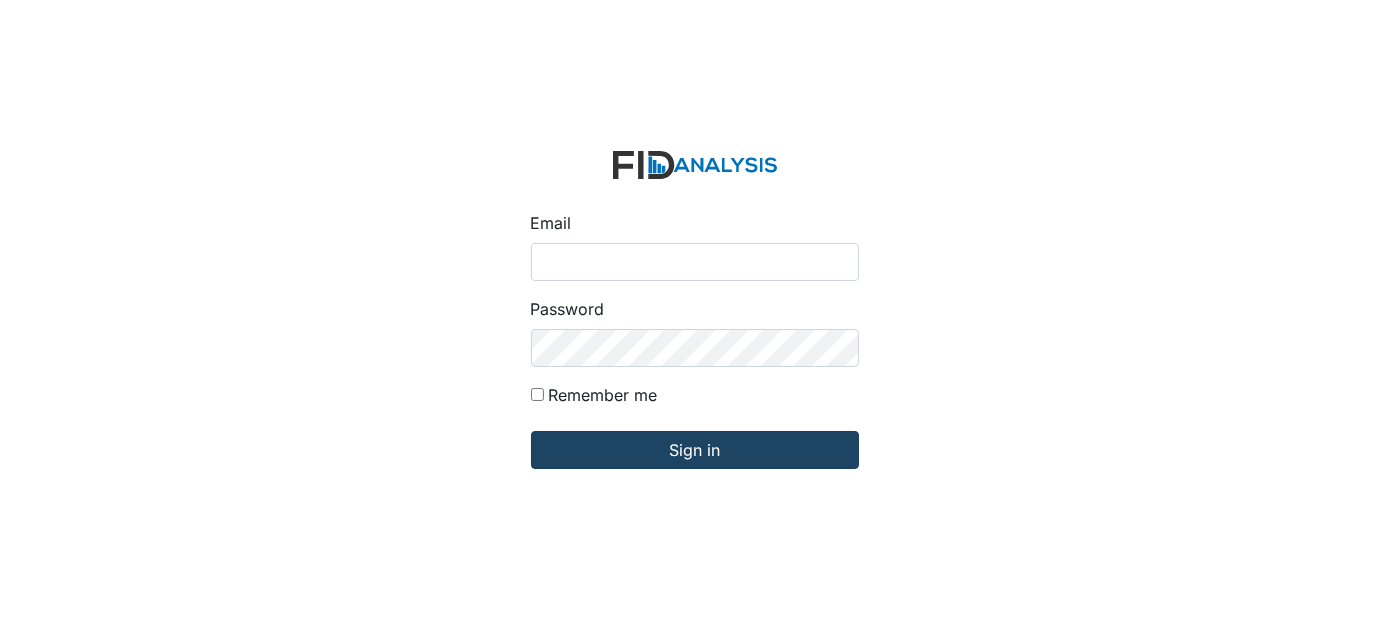 type on "[EMAIL_ADDRESS][DOMAIN_NAME]" 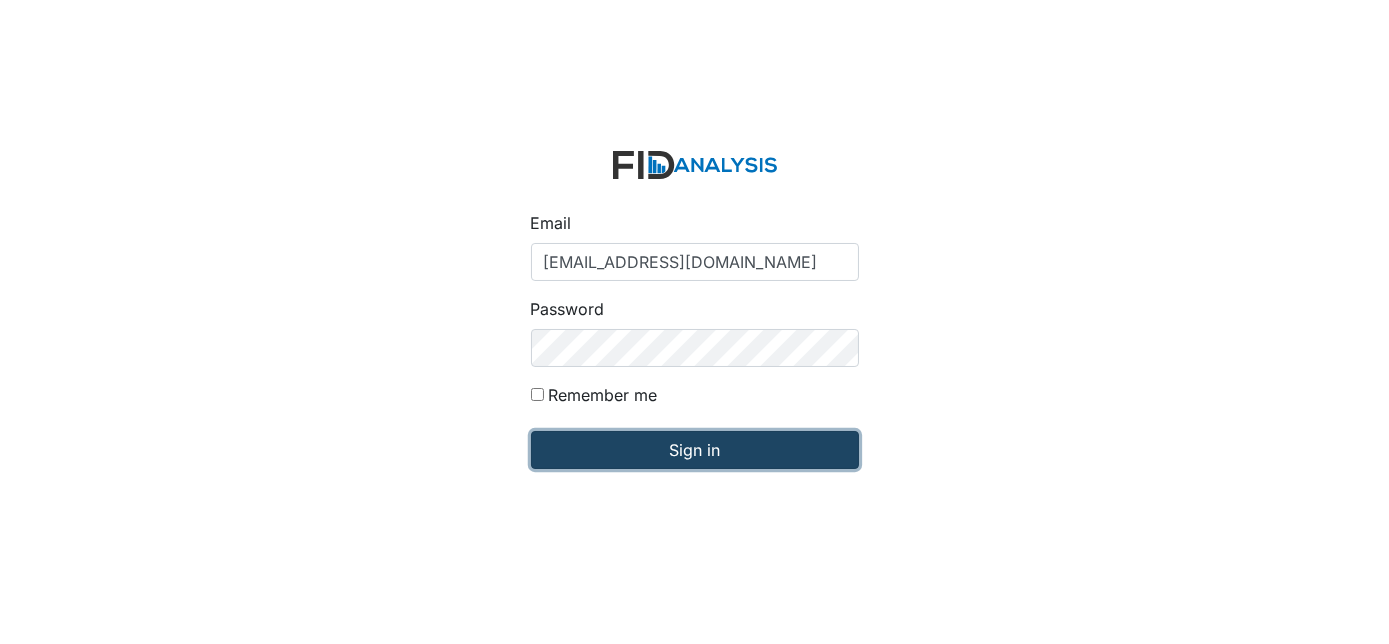 click on "Sign in" at bounding box center [695, 450] 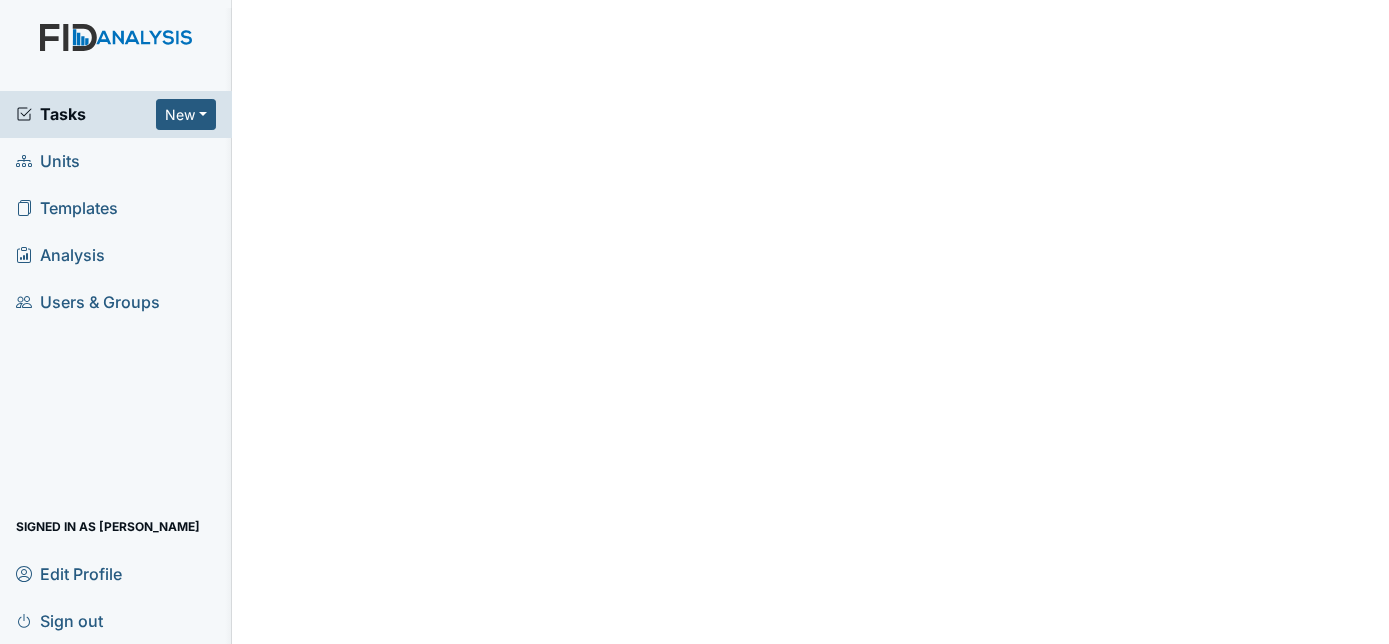 scroll, scrollTop: 0, scrollLeft: 0, axis: both 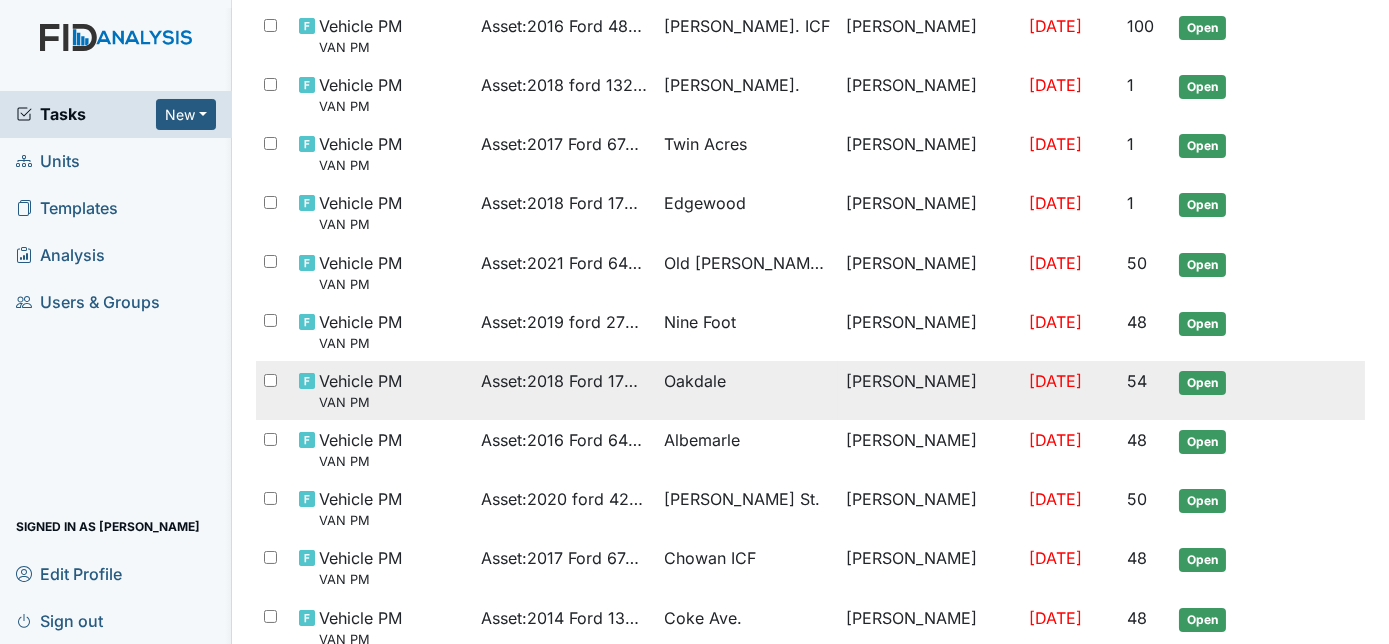click on "[PERSON_NAME]" at bounding box center [929, 390] 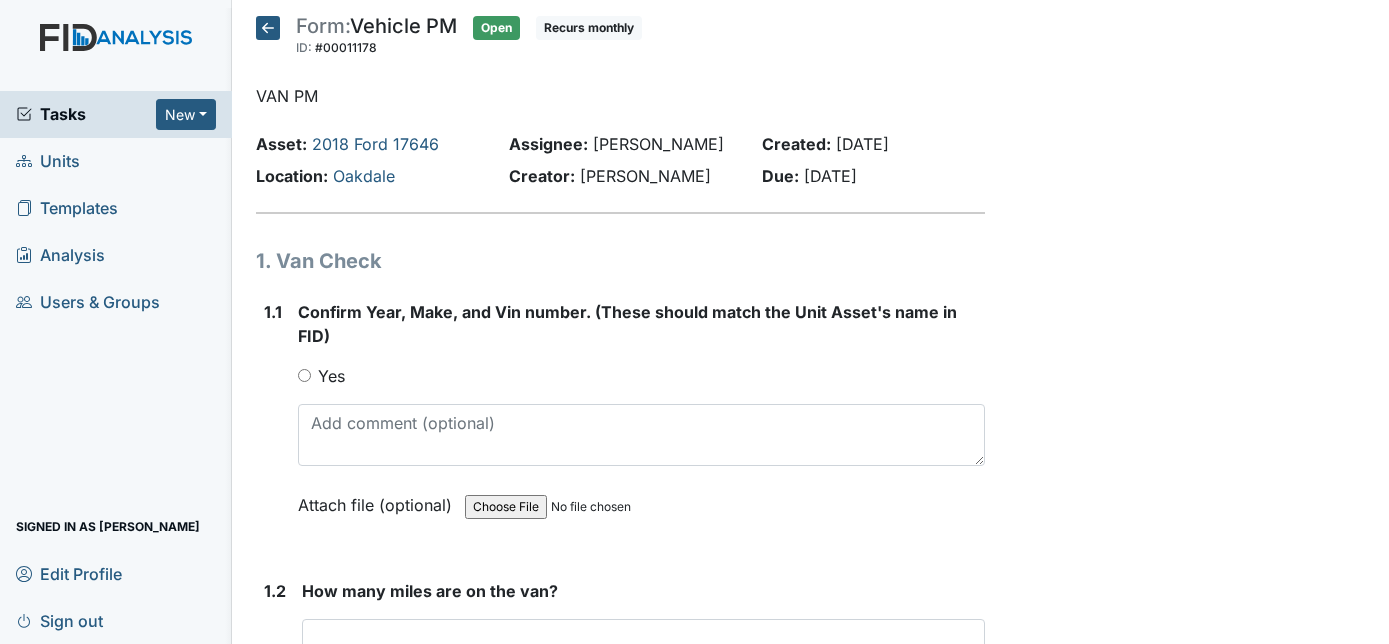 scroll, scrollTop: 0, scrollLeft: 0, axis: both 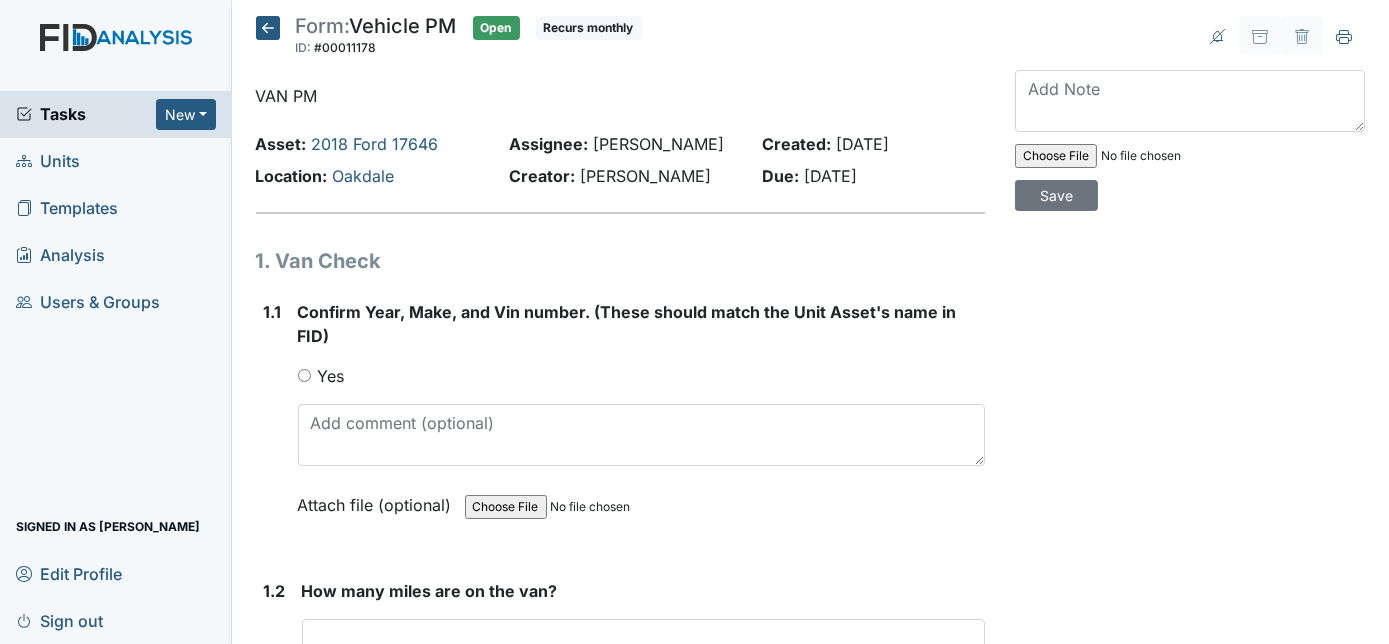 click on "Yes" at bounding box center (304, 375) 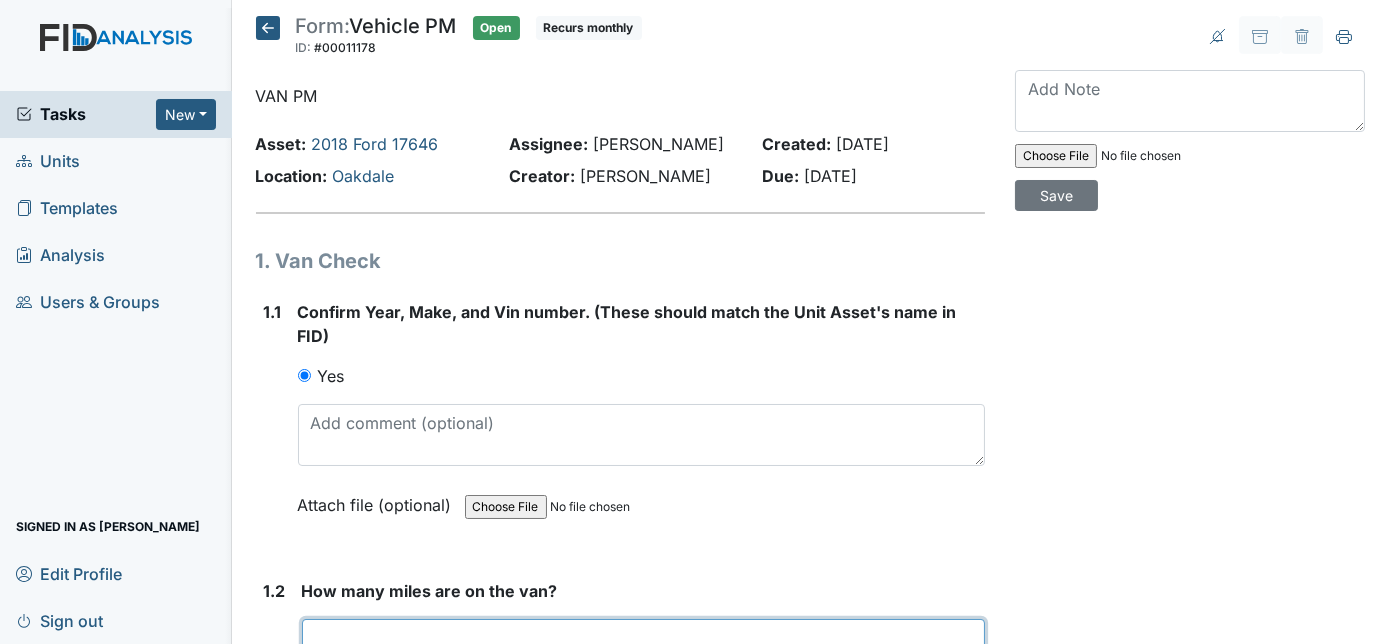 click at bounding box center [644, 638] 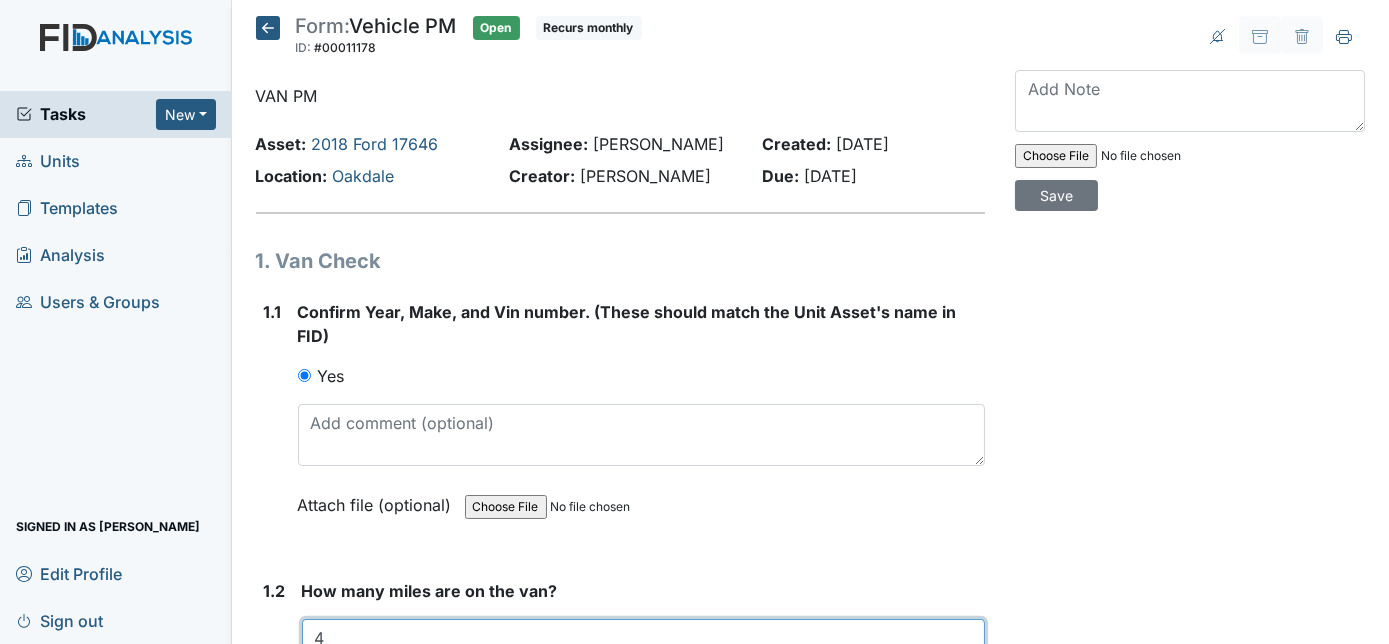 scroll, scrollTop: 1, scrollLeft: 0, axis: vertical 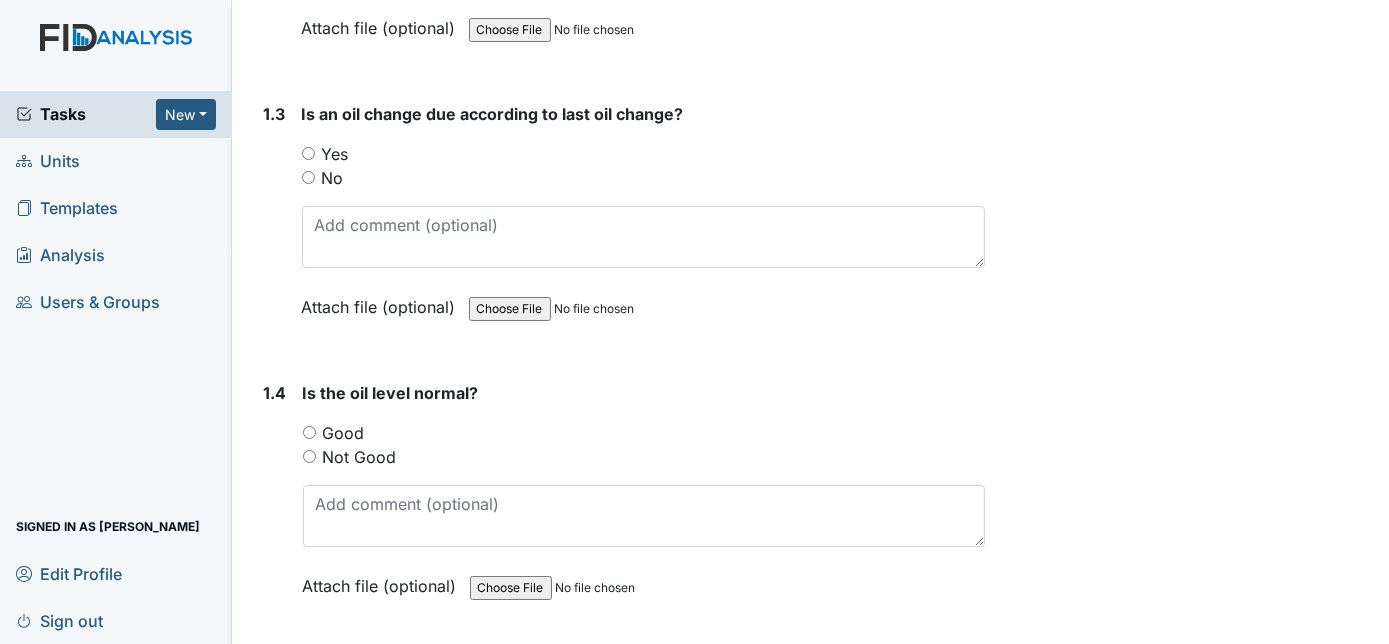 type on "46346" 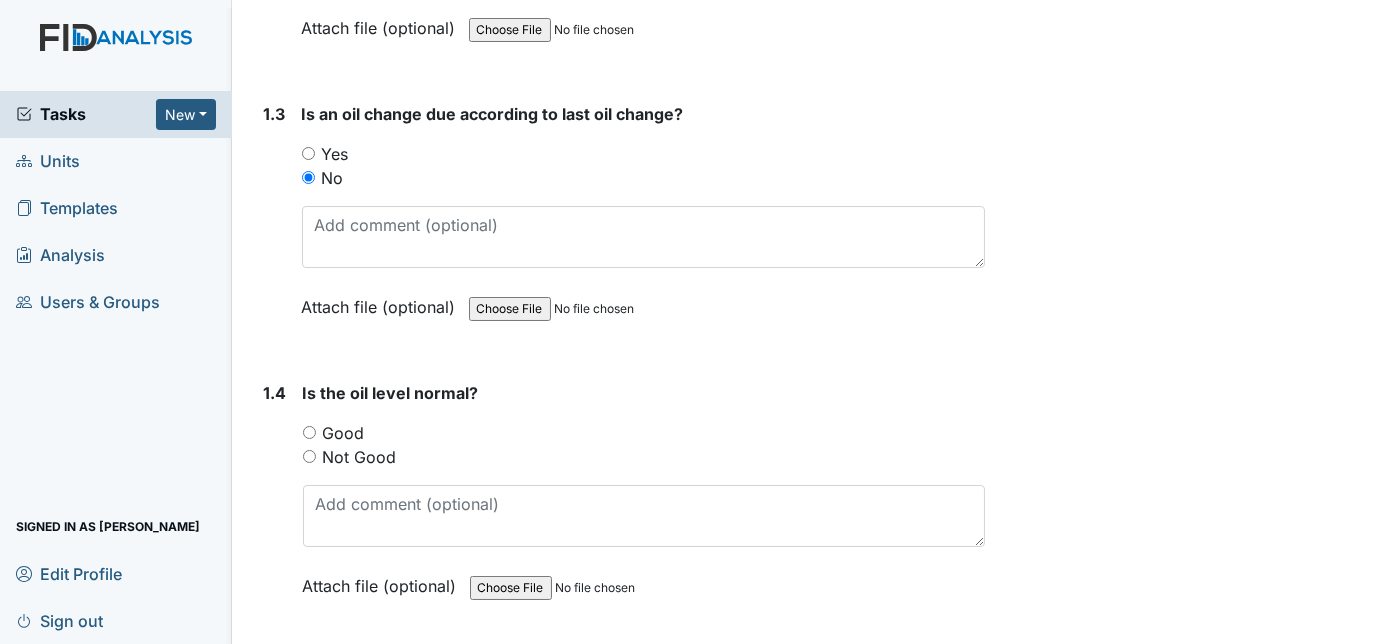 click on "Good" at bounding box center (309, 432) 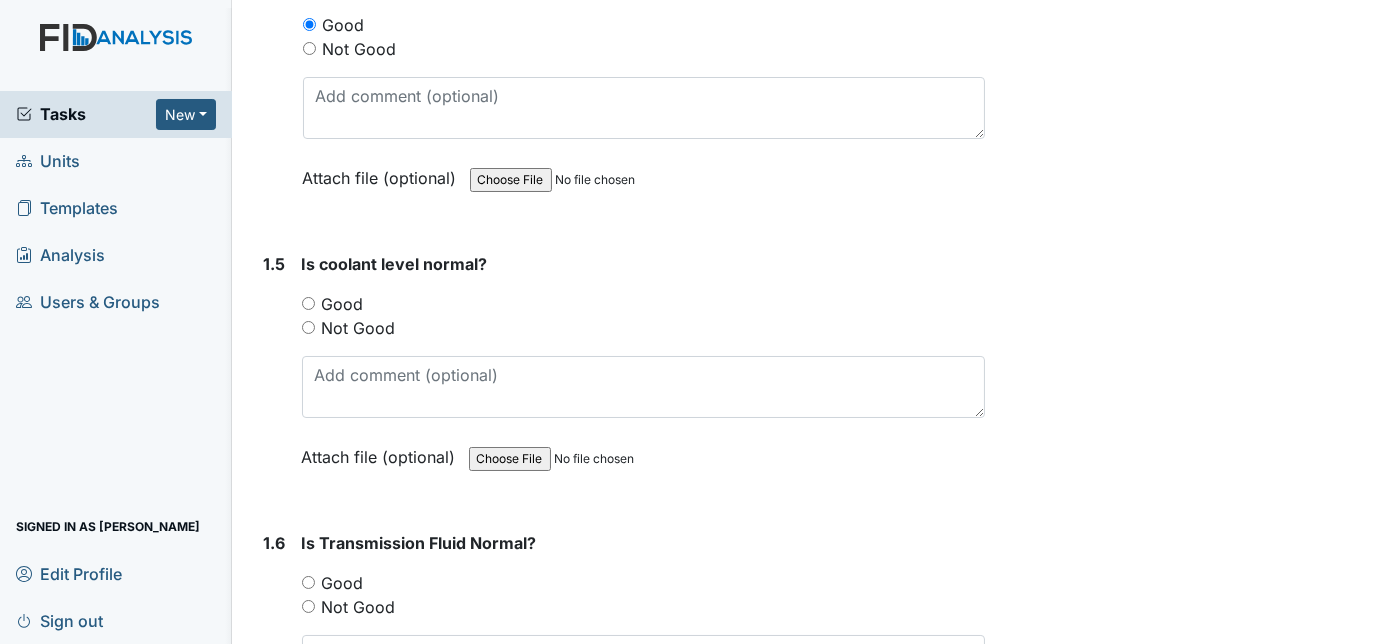 scroll, scrollTop: 1231, scrollLeft: 0, axis: vertical 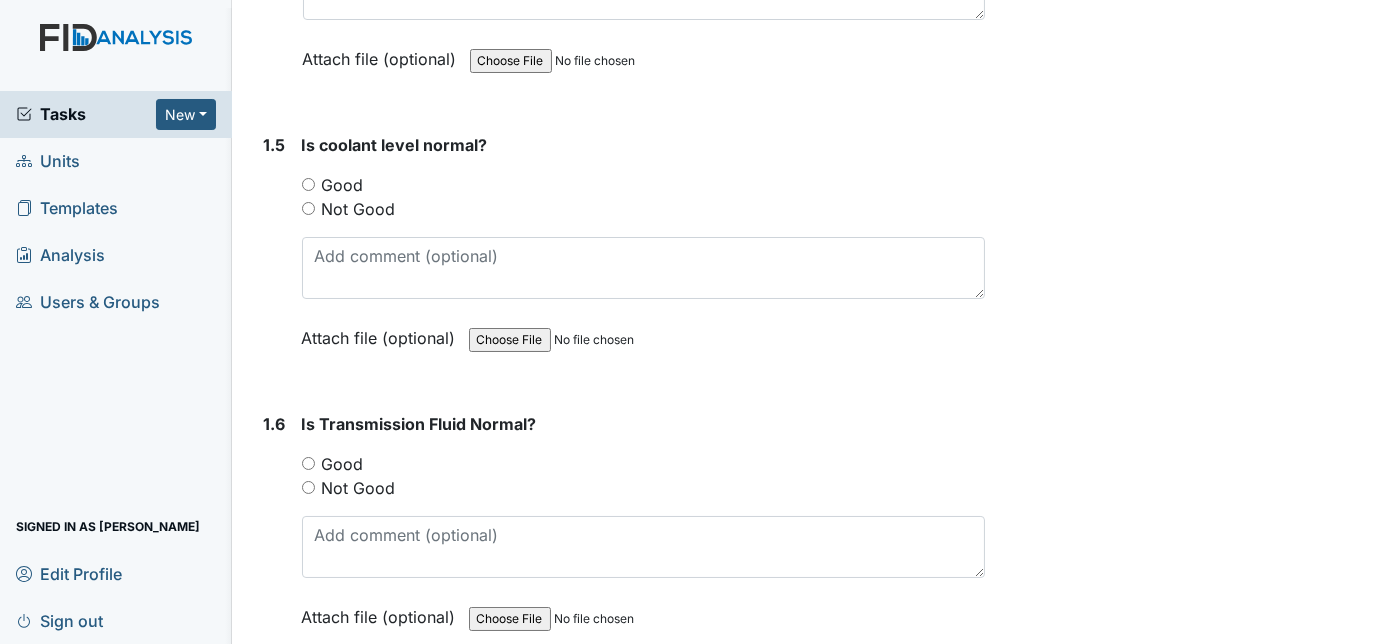 click on "Good" at bounding box center [308, 184] 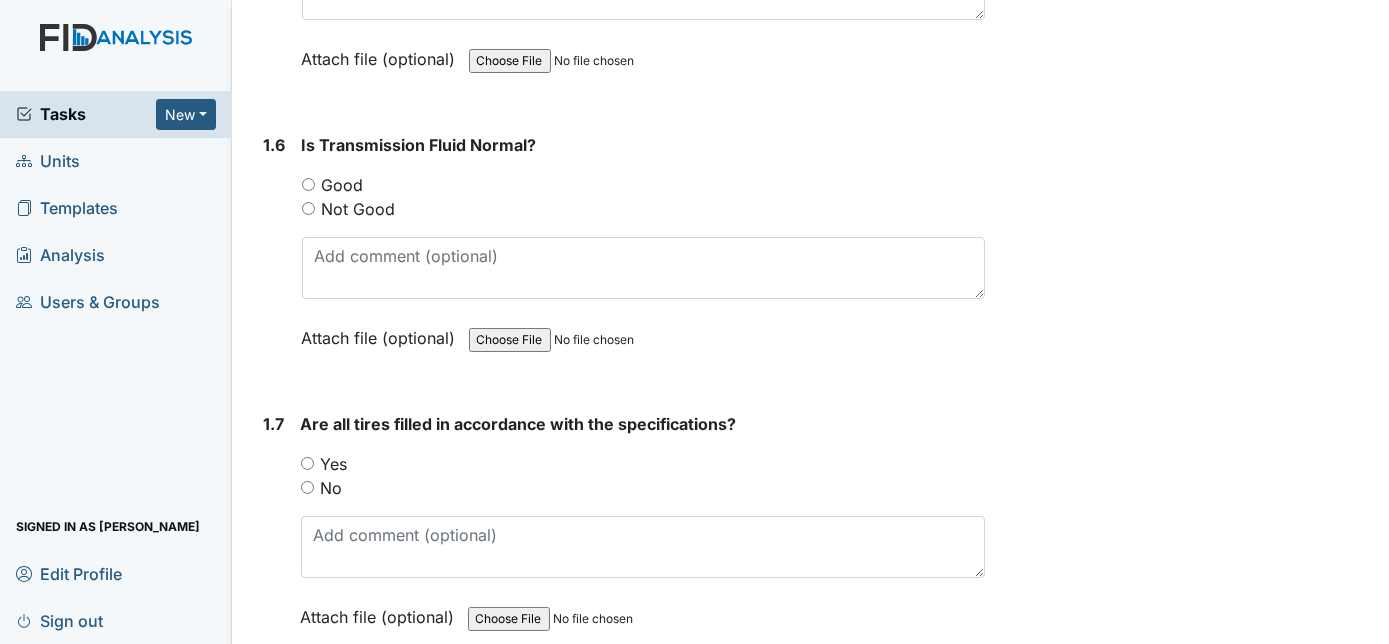 scroll, scrollTop: 1554, scrollLeft: 0, axis: vertical 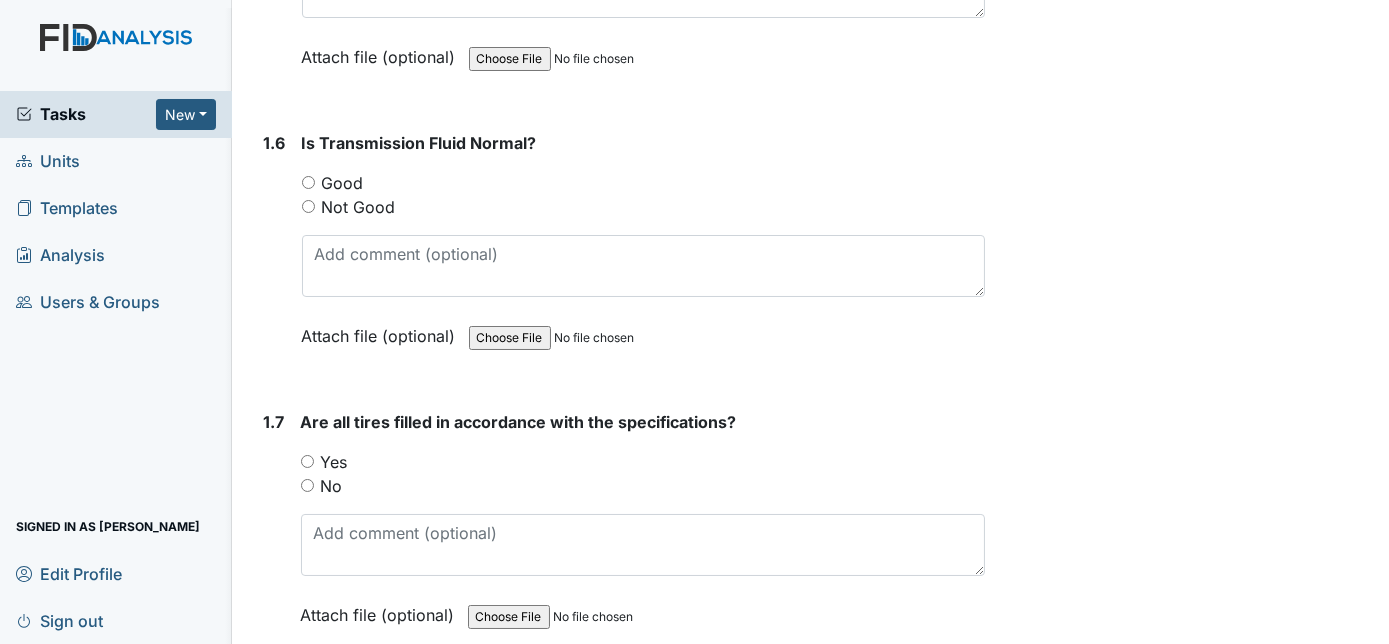 click on "Good" at bounding box center (308, 182) 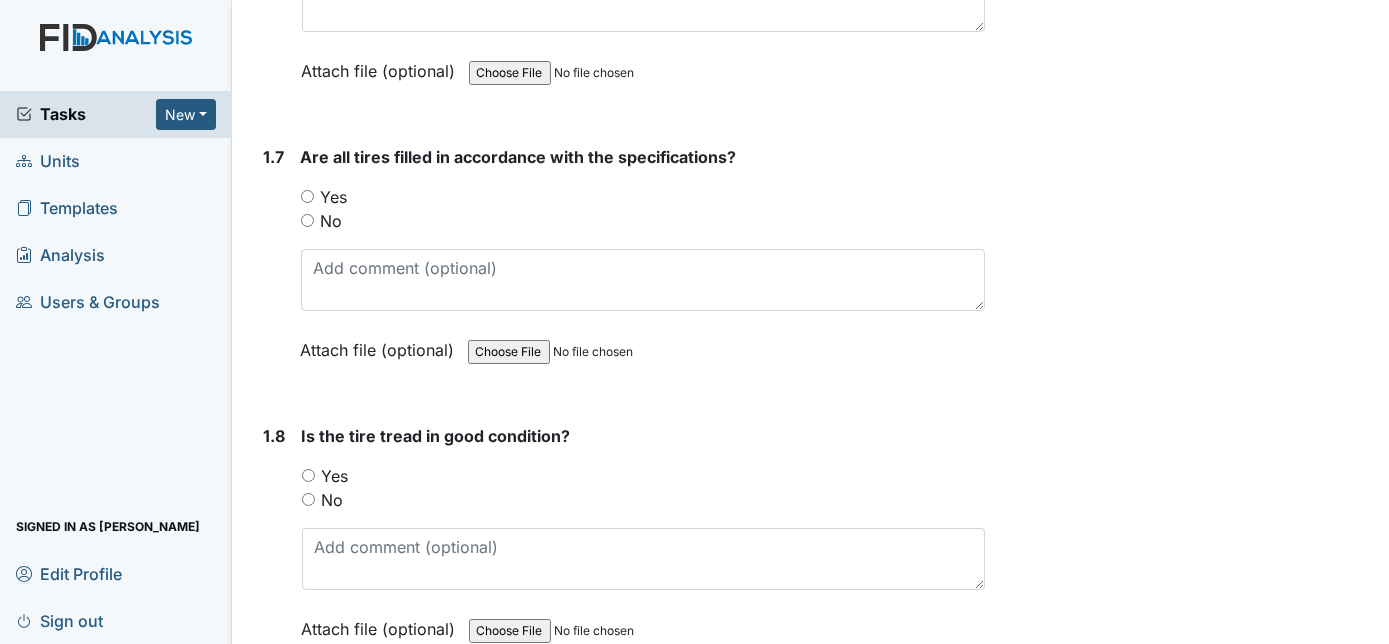 scroll, scrollTop: 1826, scrollLeft: 0, axis: vertical 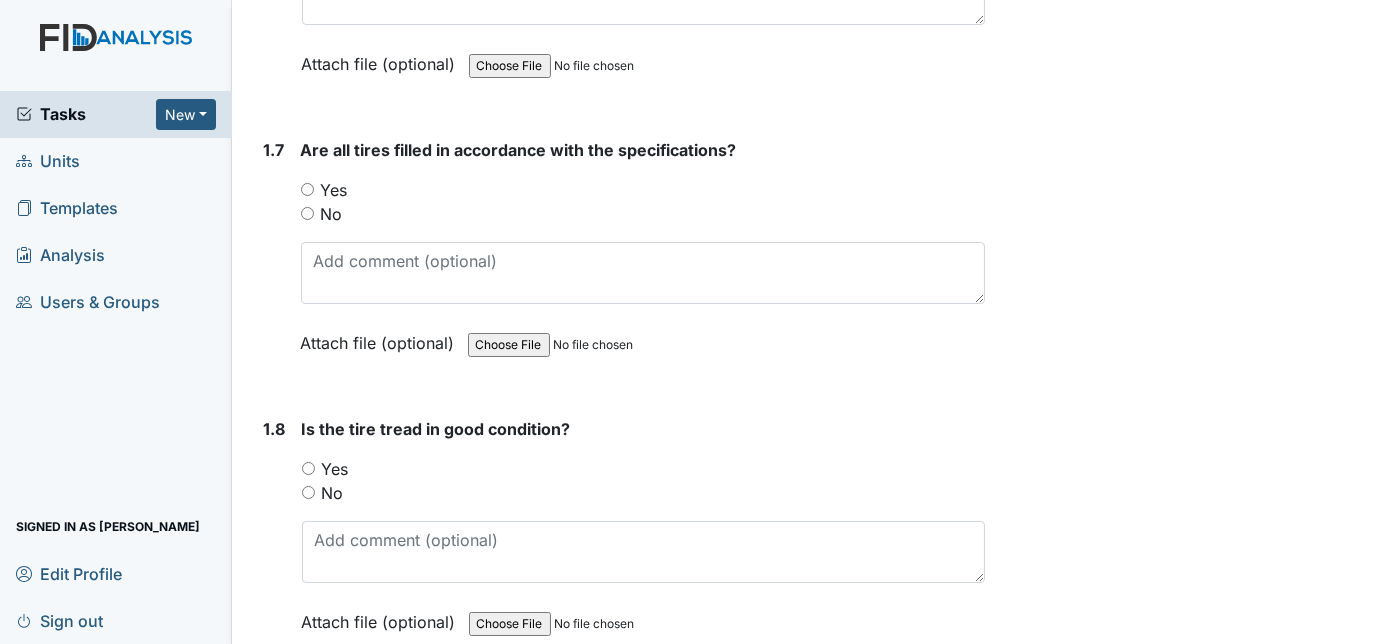 click on "Yes" at bounding box center [307, 189] 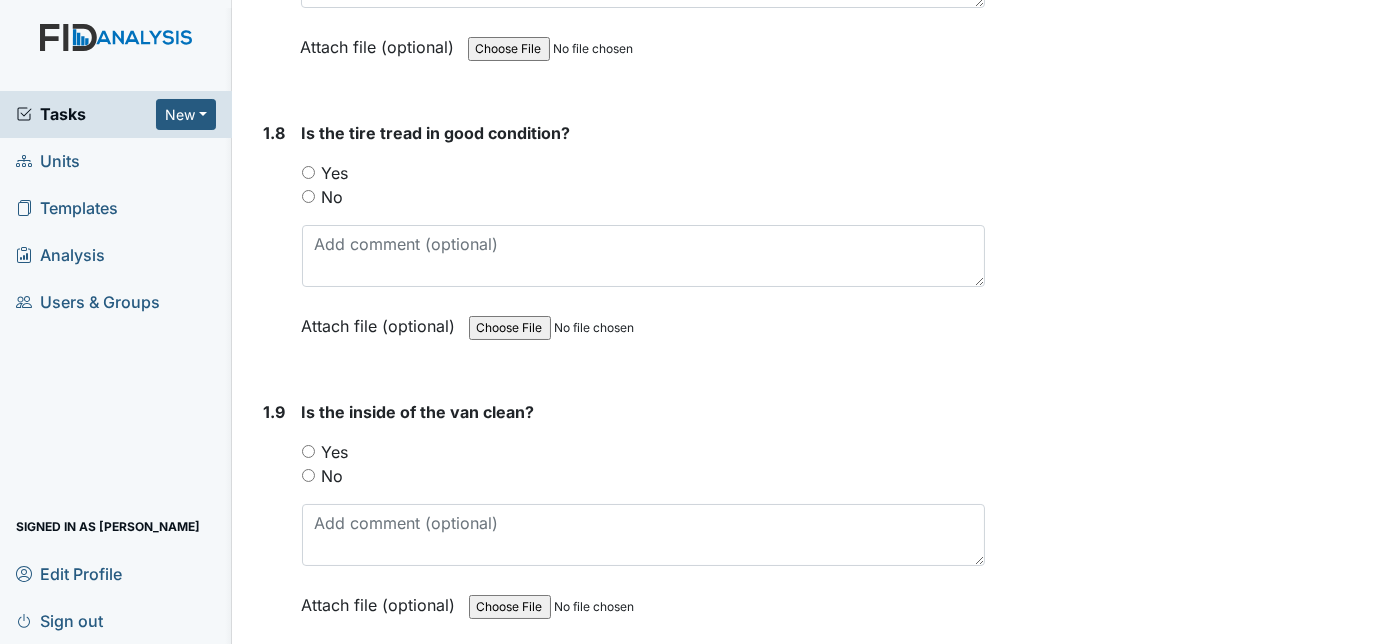 scroll, scrollTop: 2124, scrollLeft: 0, axis: vertical 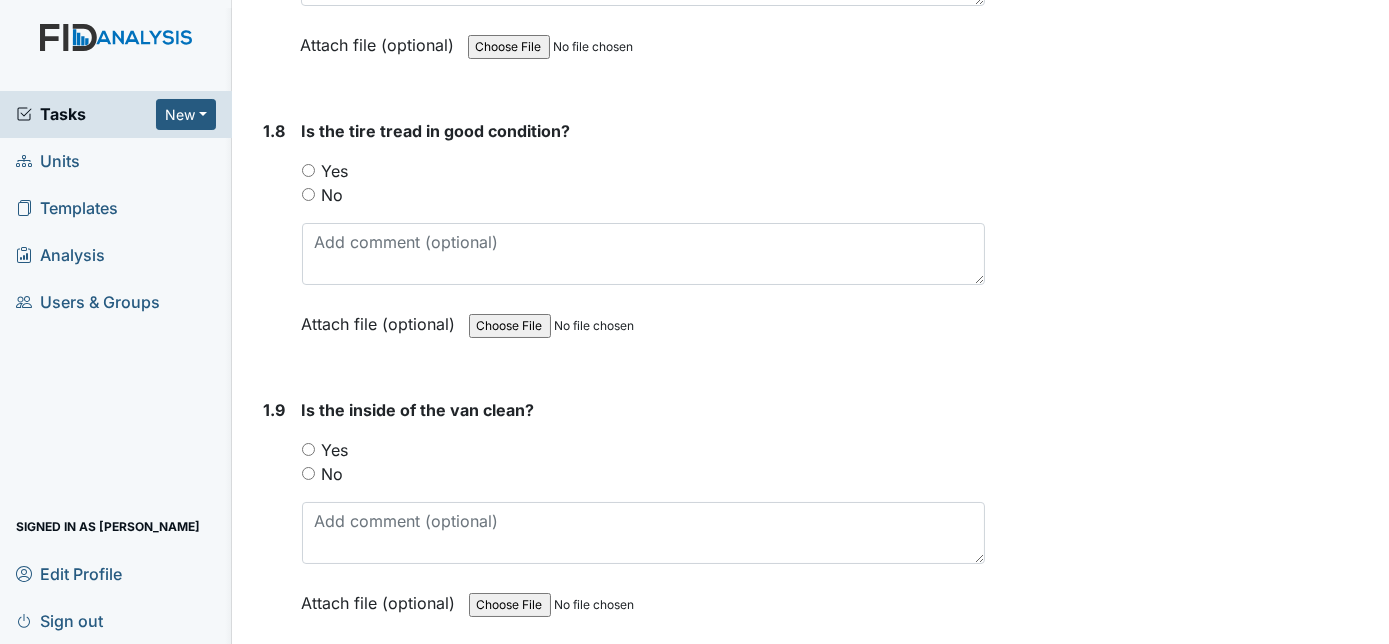 click on "Yes" at bounding box center [308, 170] 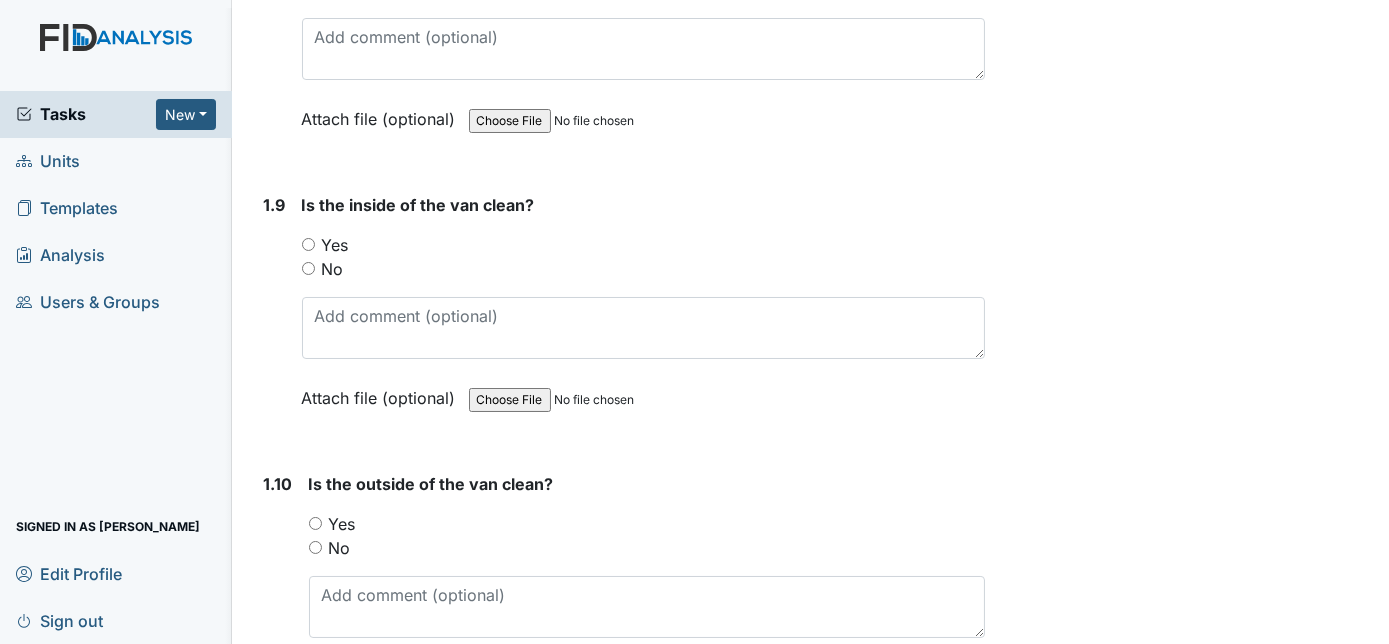 scroll, scrollTop: 2331, scrollLeft: 0, axis: vertical 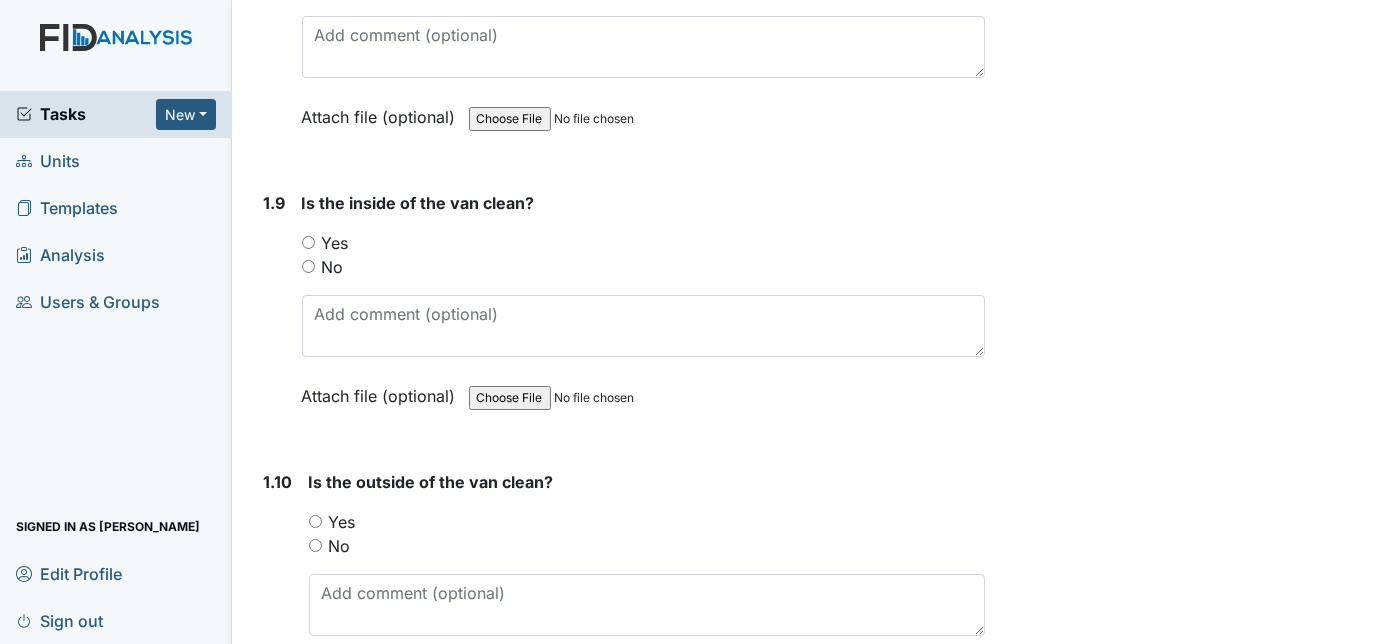 click on "Yes" at bounding box center (308, 242) 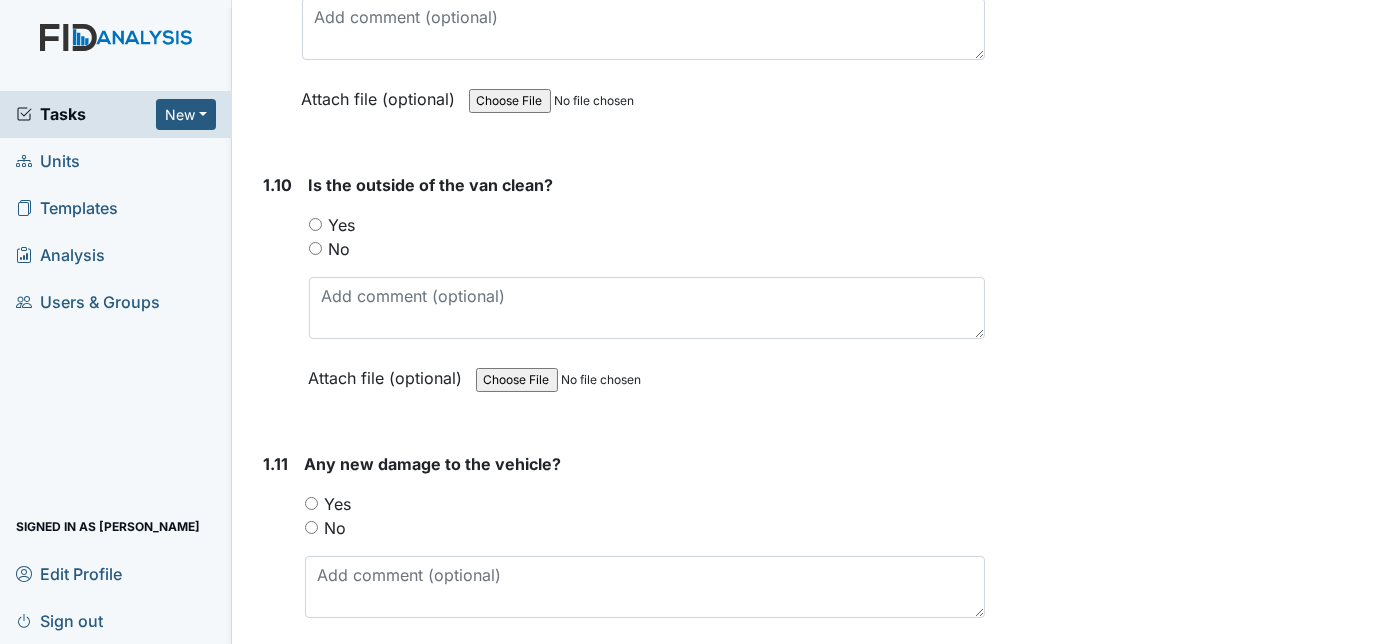 scroll, scrollTop: 2654, scrollLeft: 0, axis: vertical 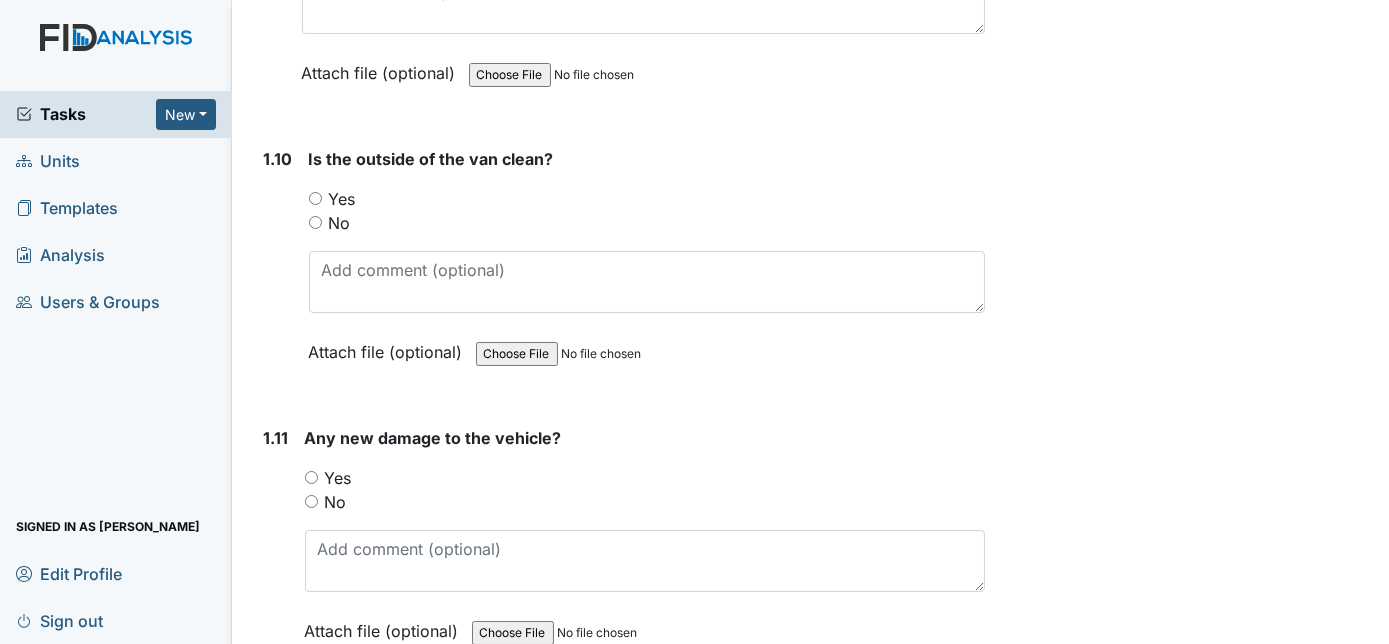 click on "Yes" at bounding box center [315, 198] 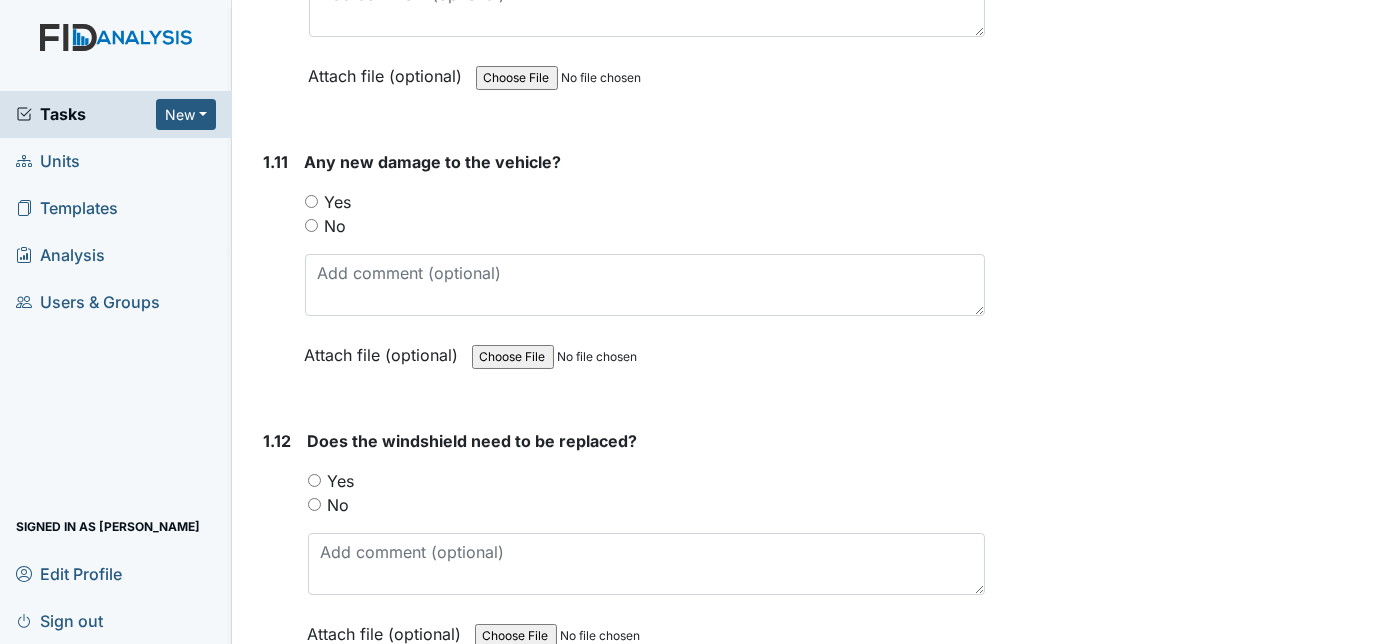 scroll, scrollTop: 2930, scrollLeft: 0, axis: vertical 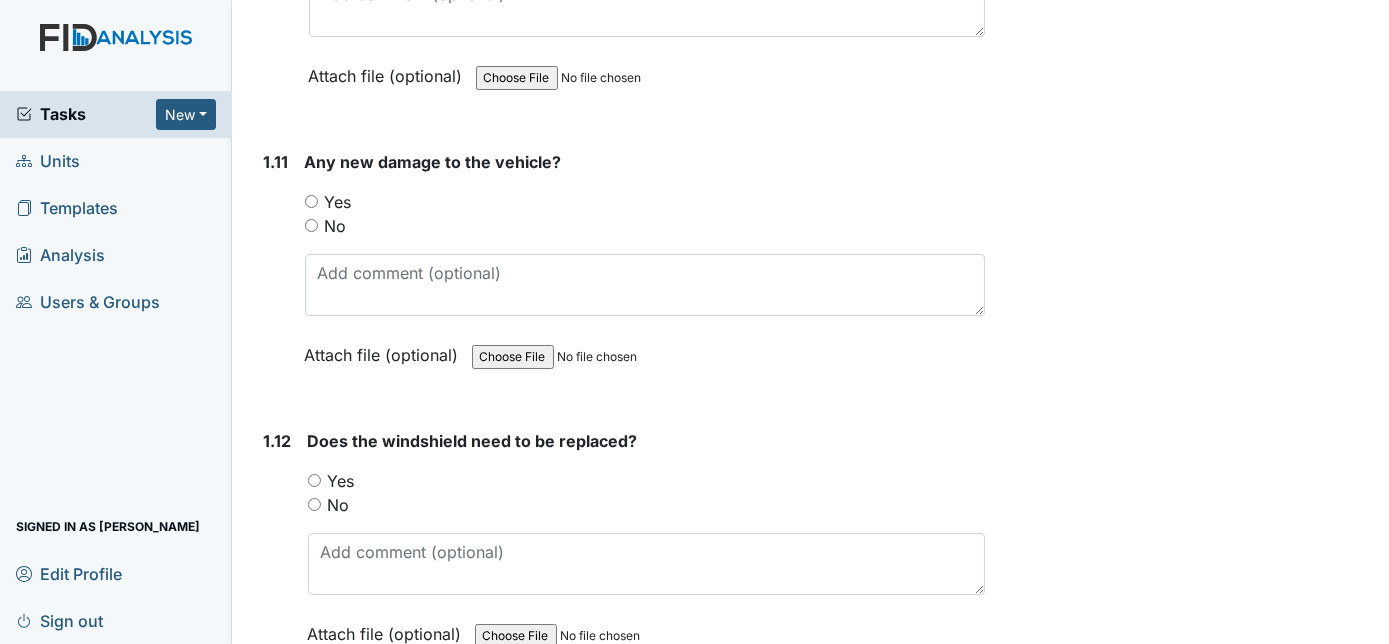 click on "No" at bounding box center (311, 225) 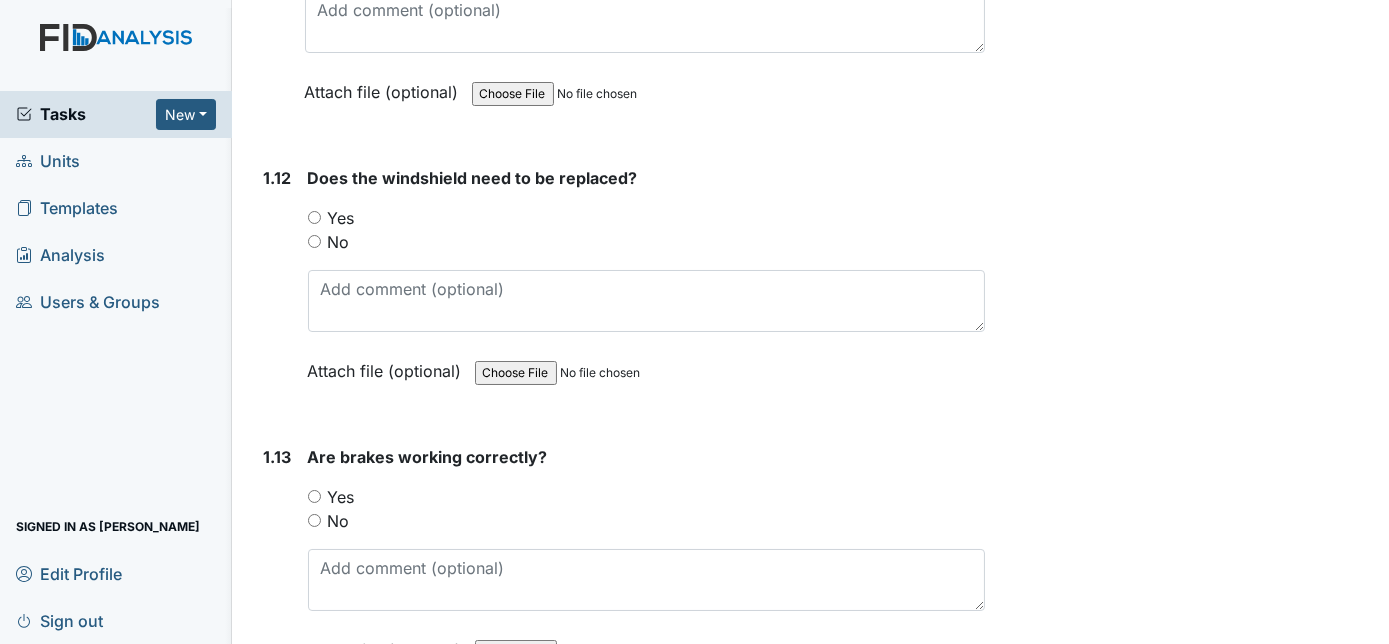 scroll, scrollTop: 3201, scrollLeft: 0, axis: vertical 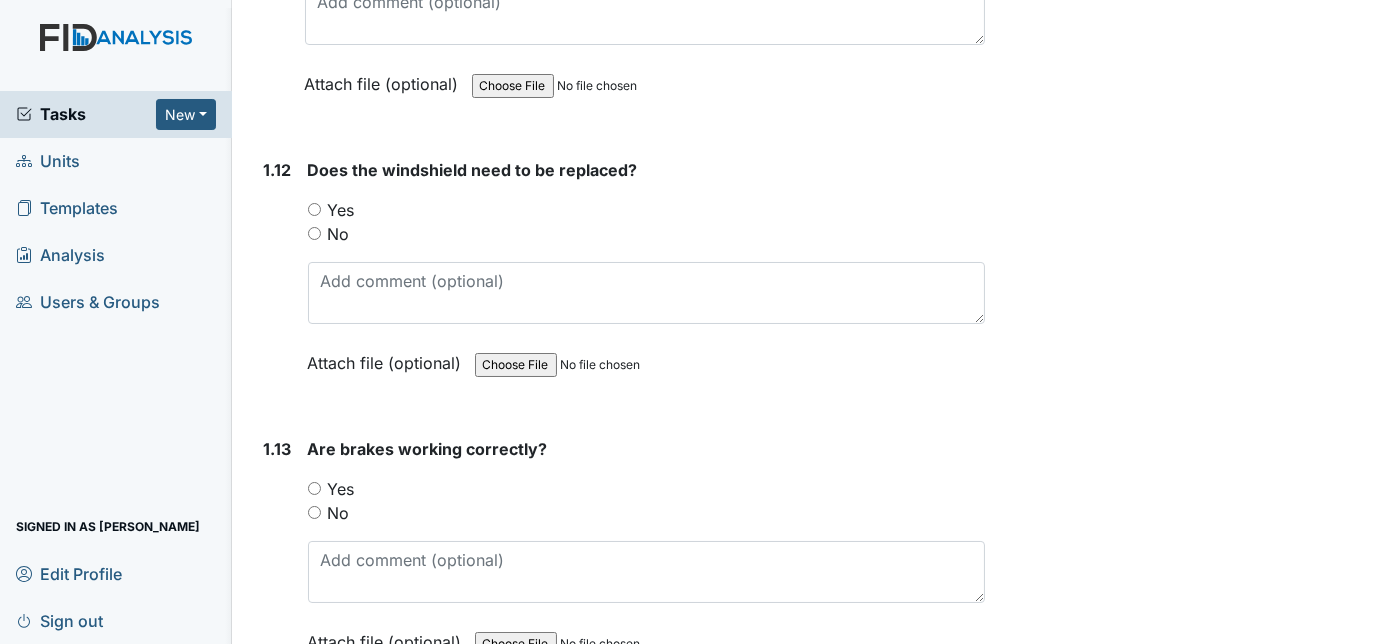 click on "No" at bounding box center (314, 233) 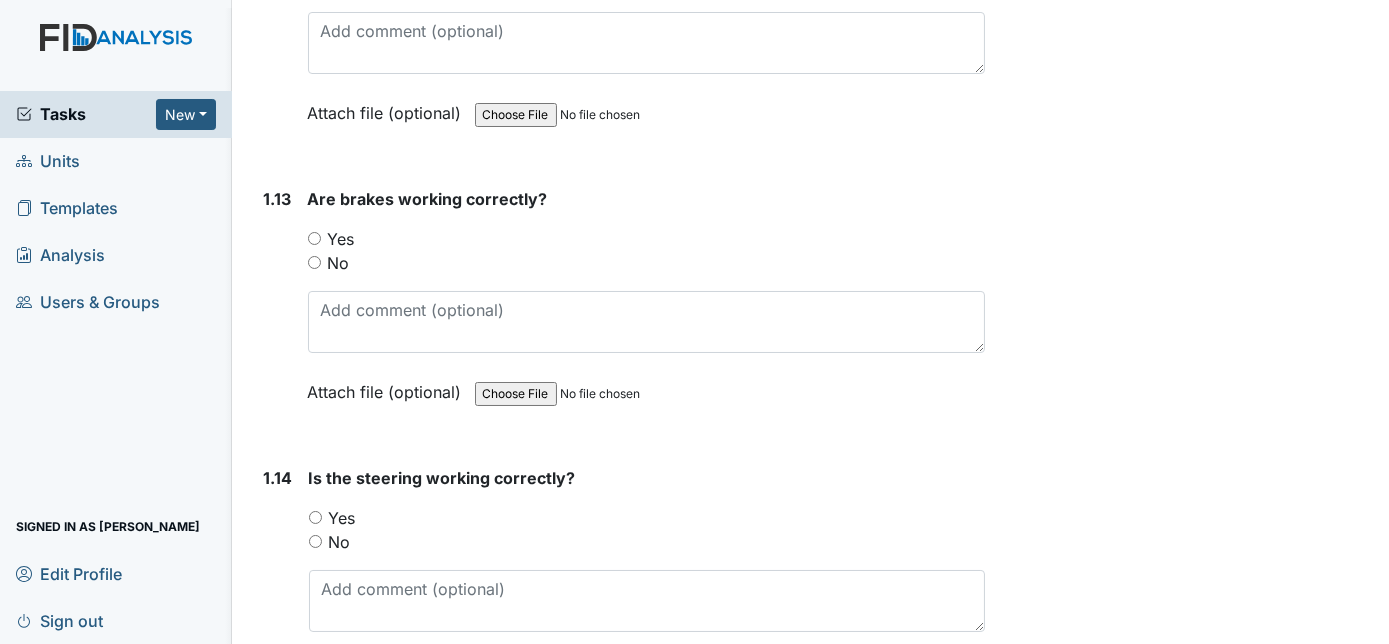 scroll, scrollTop: 3458, scrollLeft: 0, axis: vertical 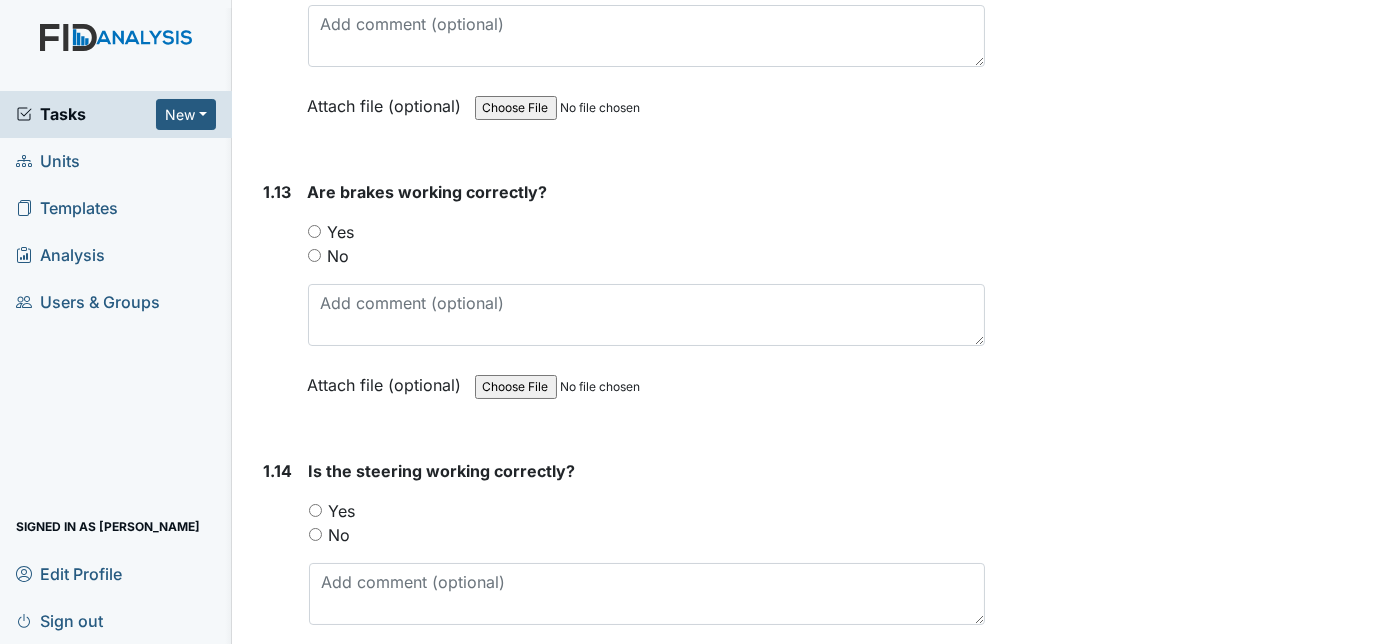 click on "Yes" at bounding box center (314, 231) 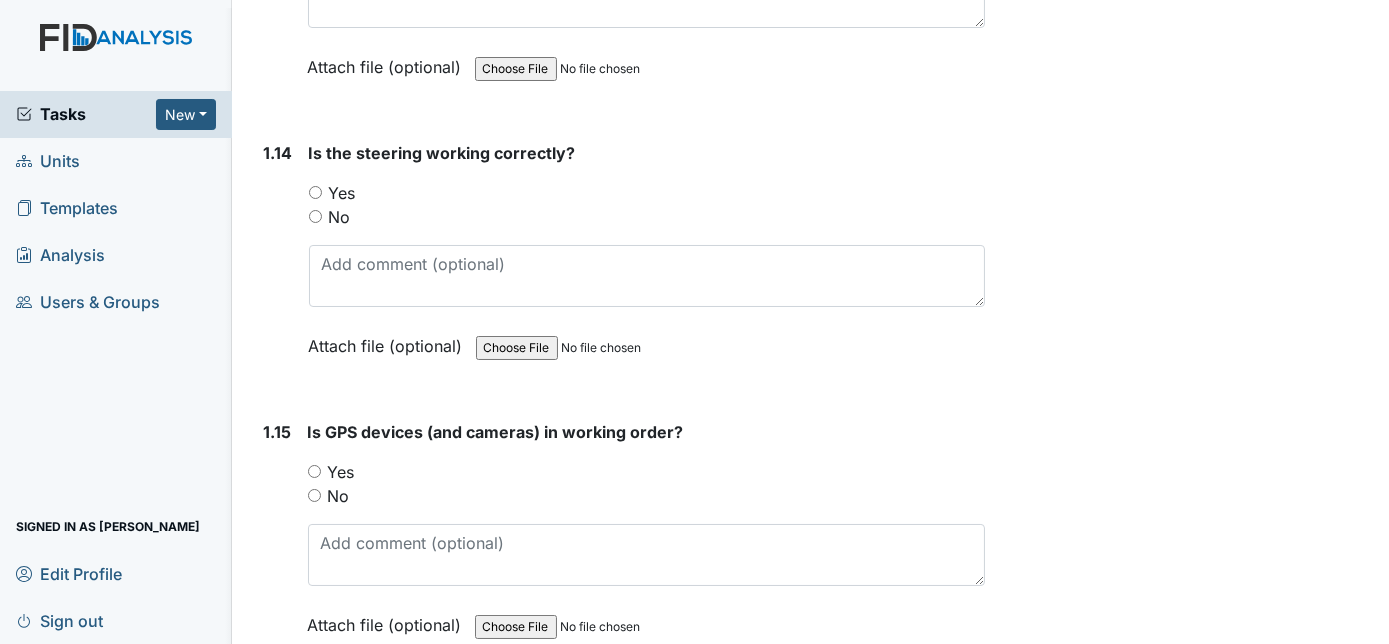 scroll, scrollTop: 3778, scrollLeft: 0, axis: vertical 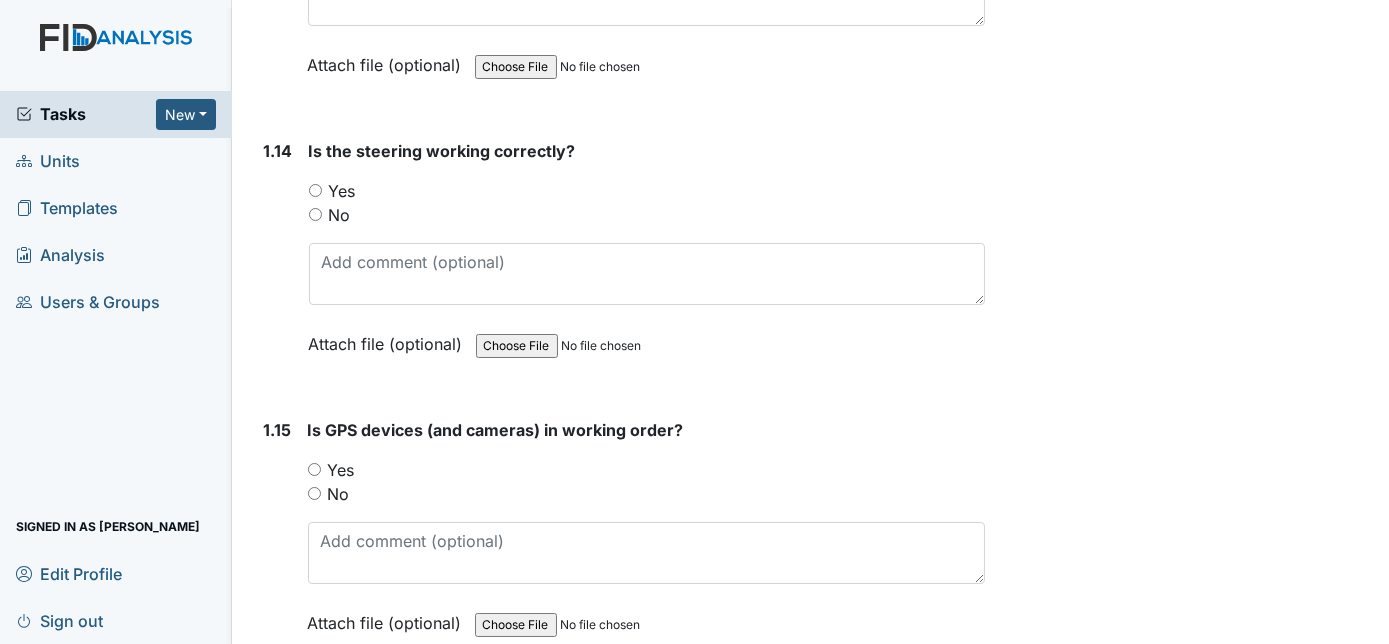 click on "Yes" at bounding box center [315, 190] 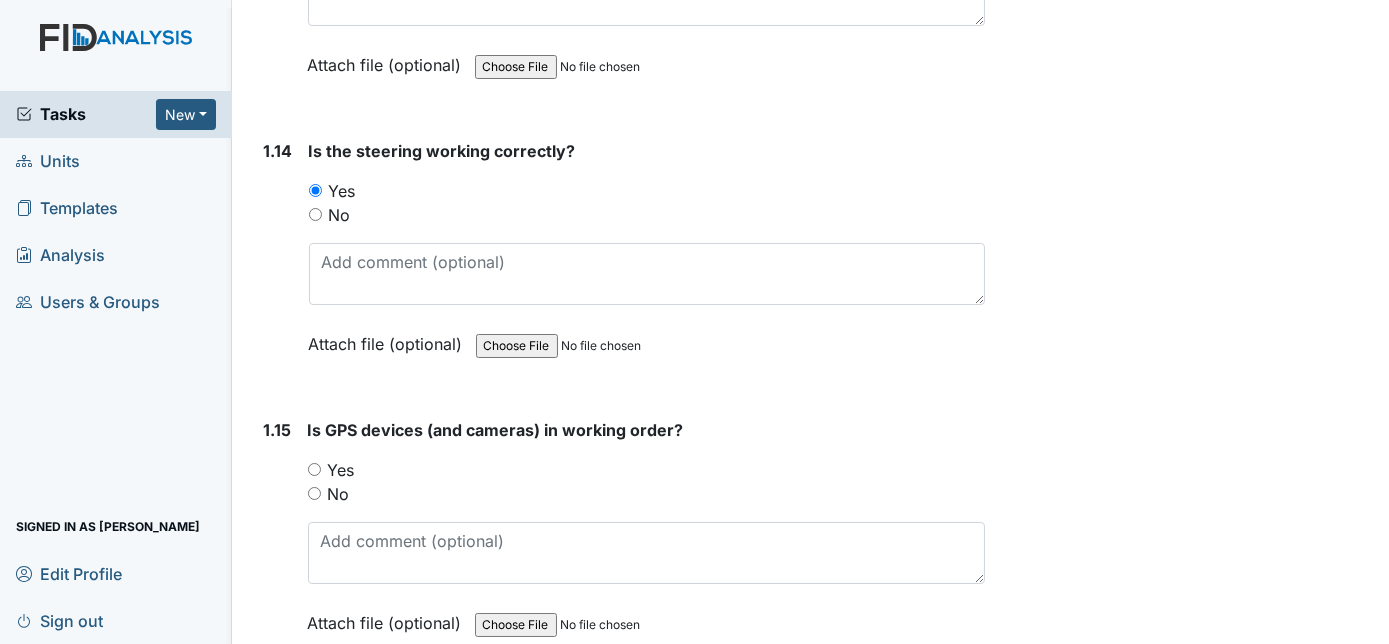 scroll, scrollTop: 3858, scrollLeft: 0, axis: vertical 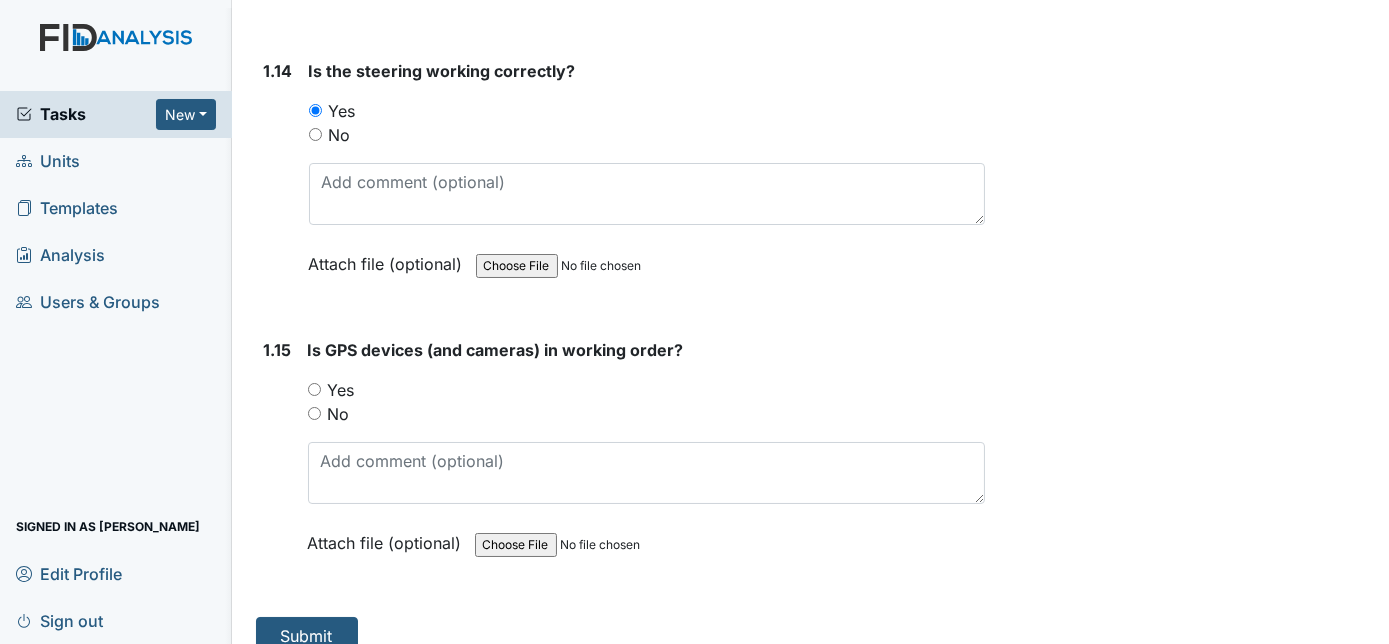click on "Yes" at bounding box center (314, 389) 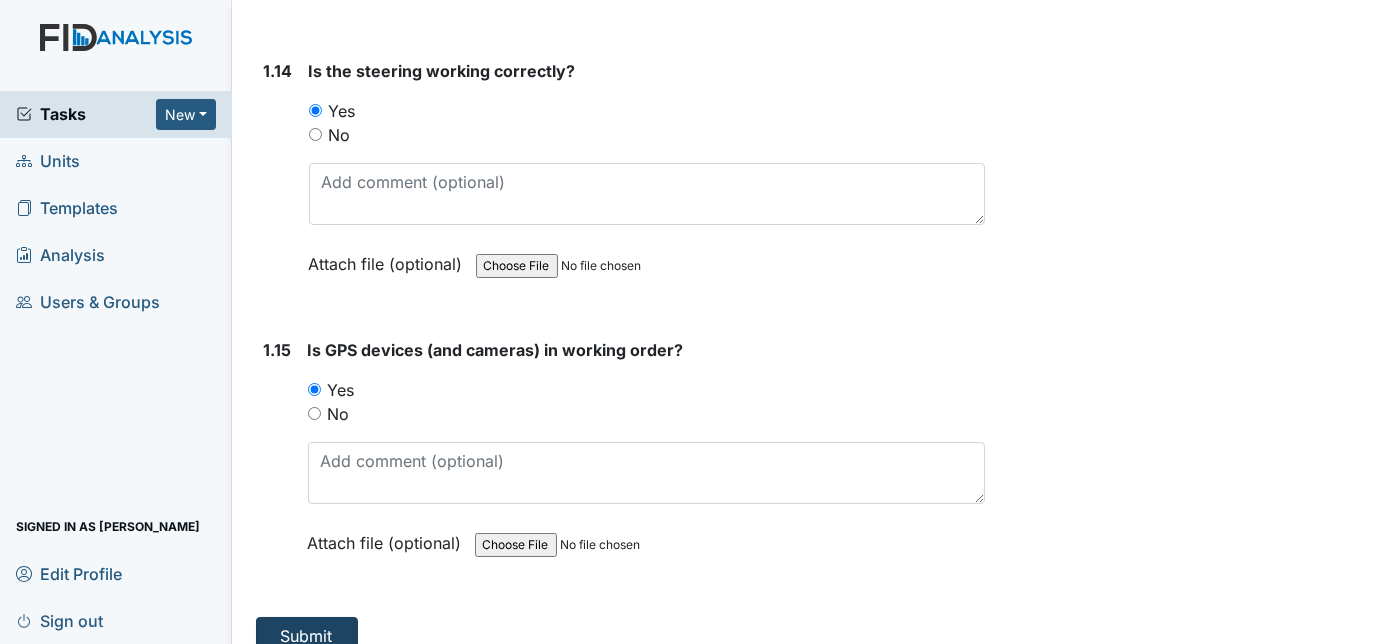 click on "Submit" at bounding box center [307, 636] 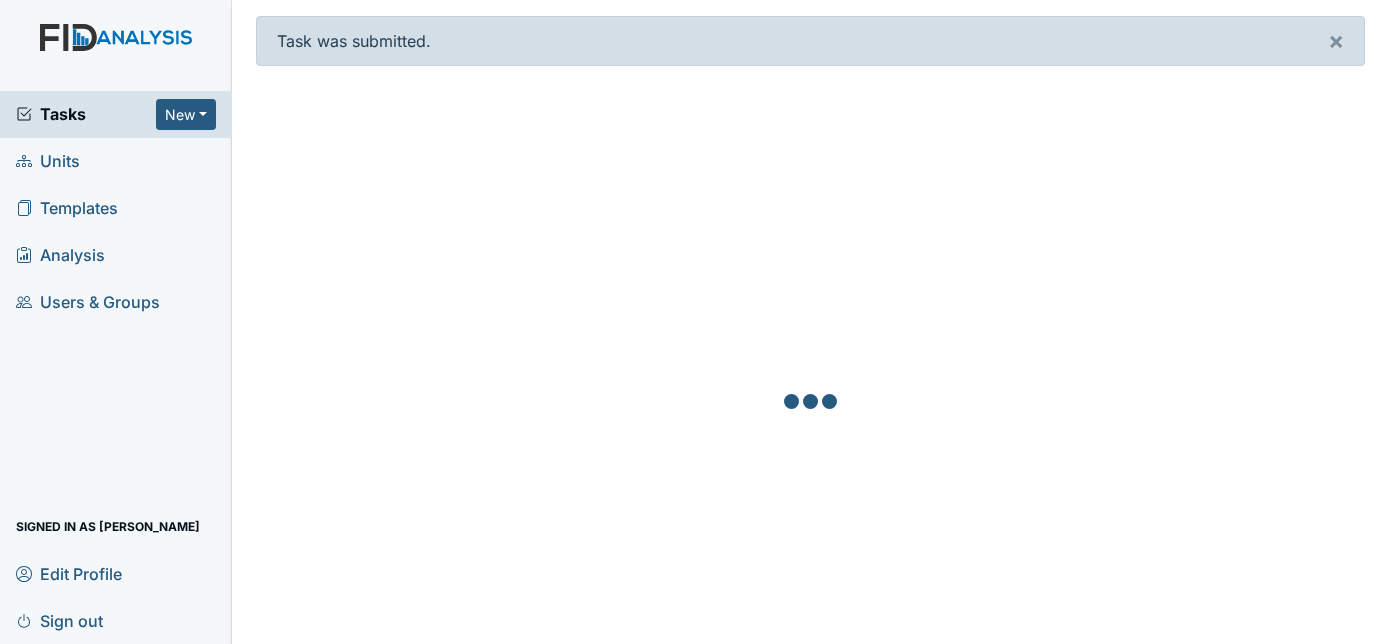 scroll, scrollTop: 0, scrollLeft: 0, axis: both 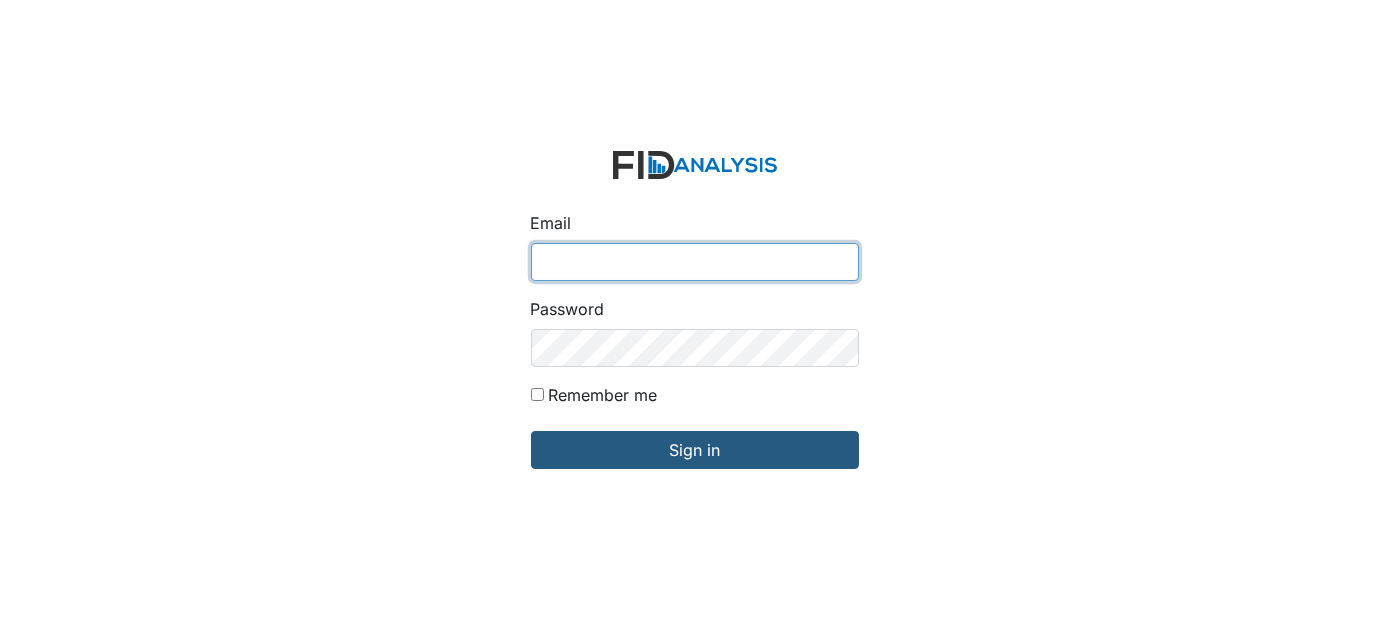 type on "[EMAIL_ADDRESS][DOMAIN_NAME]" 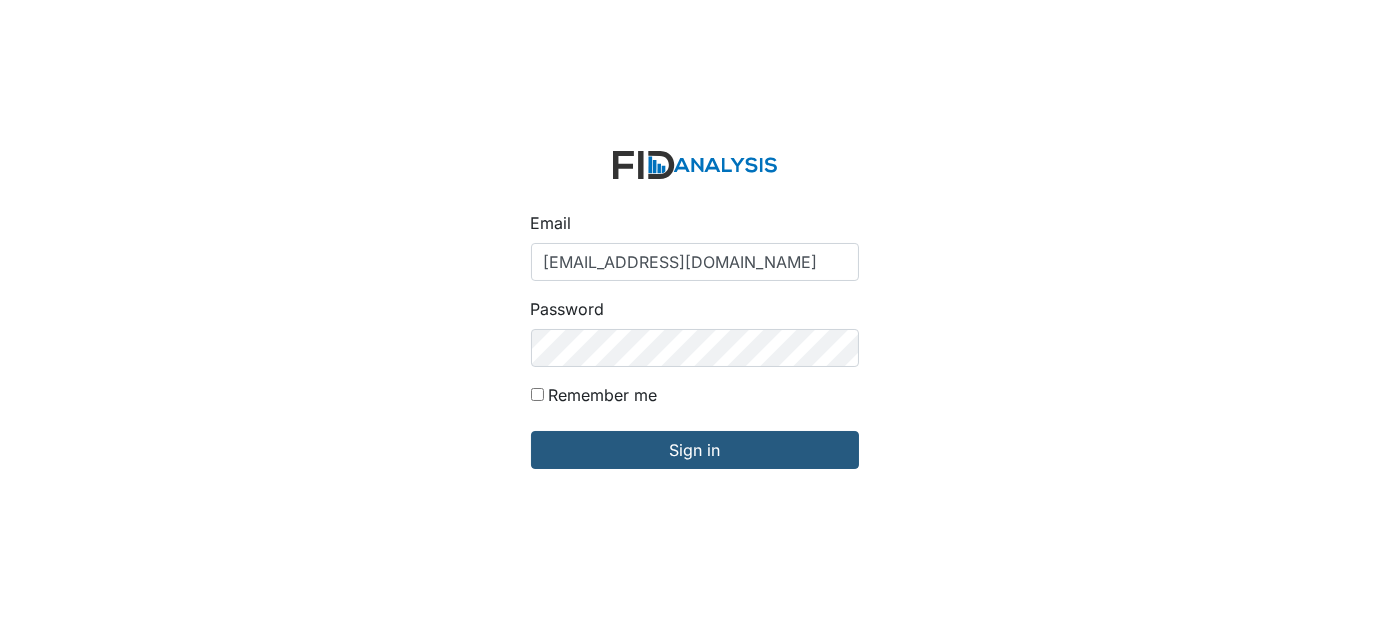 click on "Email
gwalton@lifeincorporated.com
Password
Remember me
Sign in" at bounding box center (694, 322) 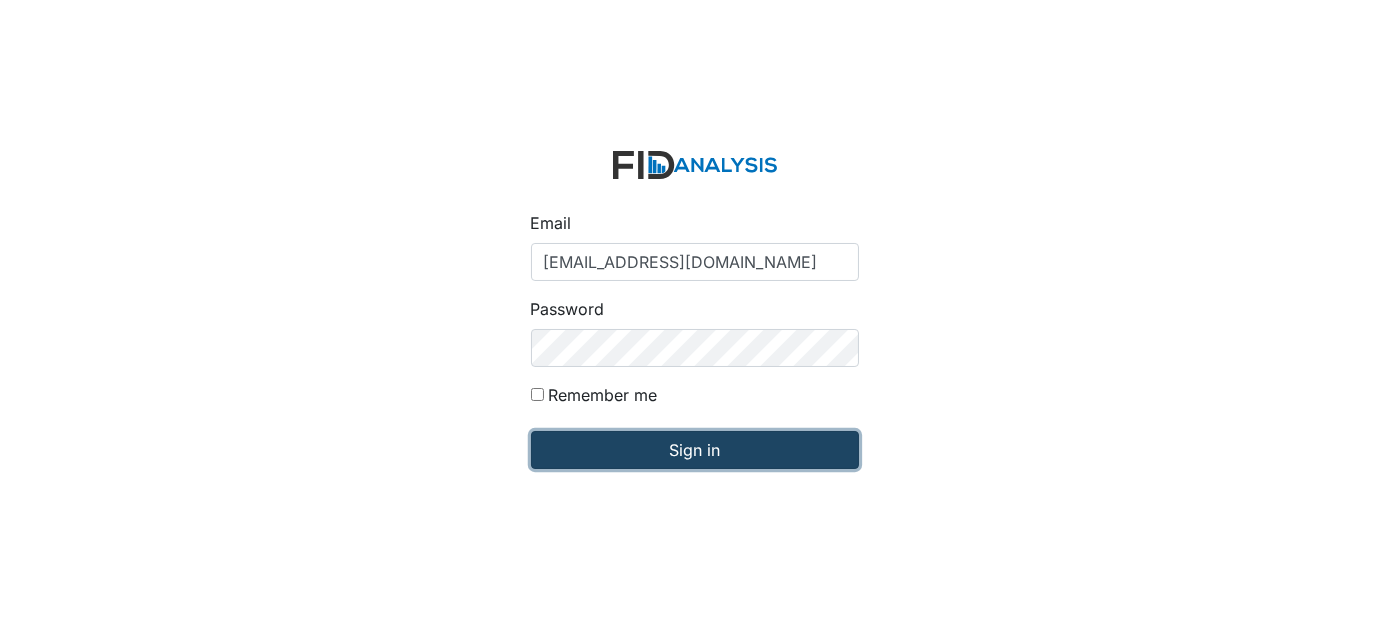 click on "Sign in" at bounding box center (695, 450) 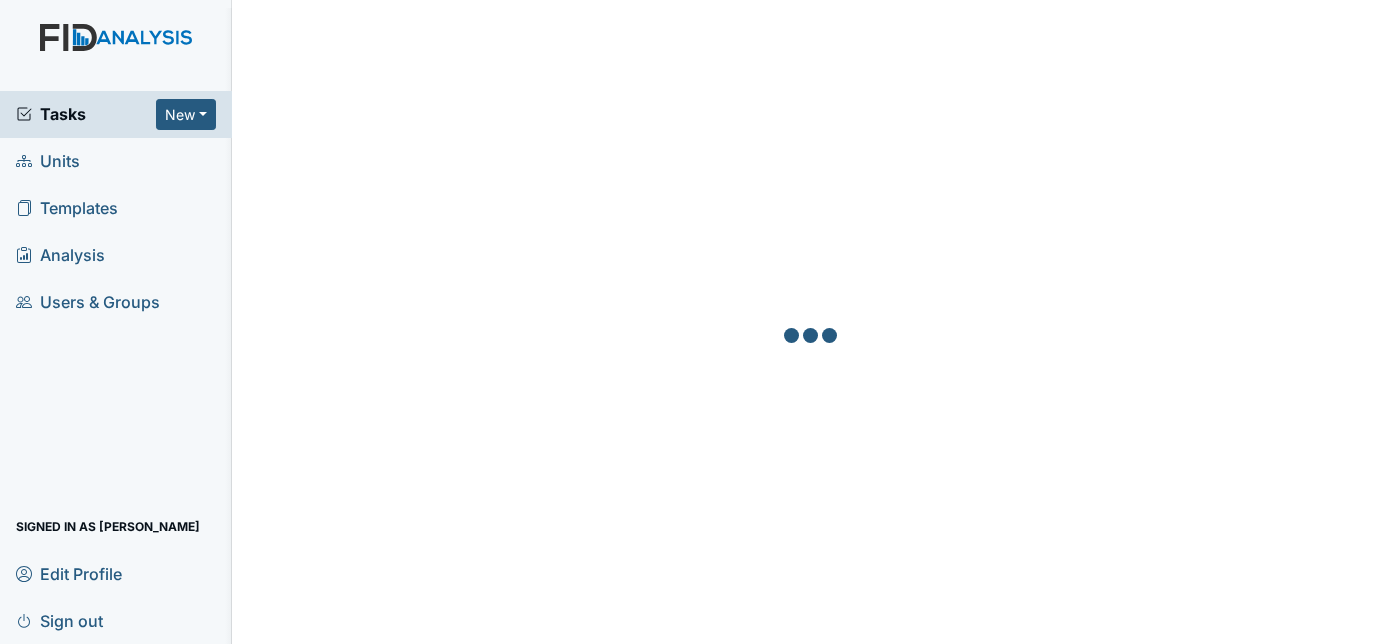 scroll, scrollTop: 0, scrollLeft: 0, axis: both 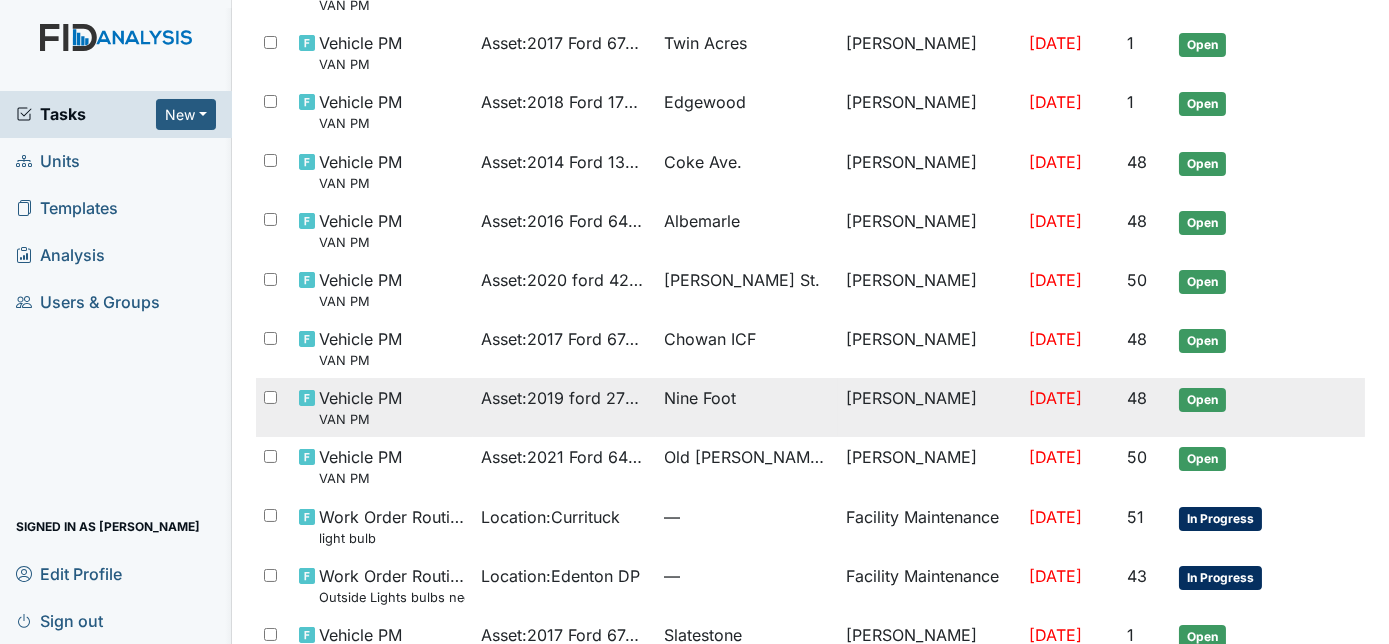 click on "Nine Foot" at bounding box center [747, 398] 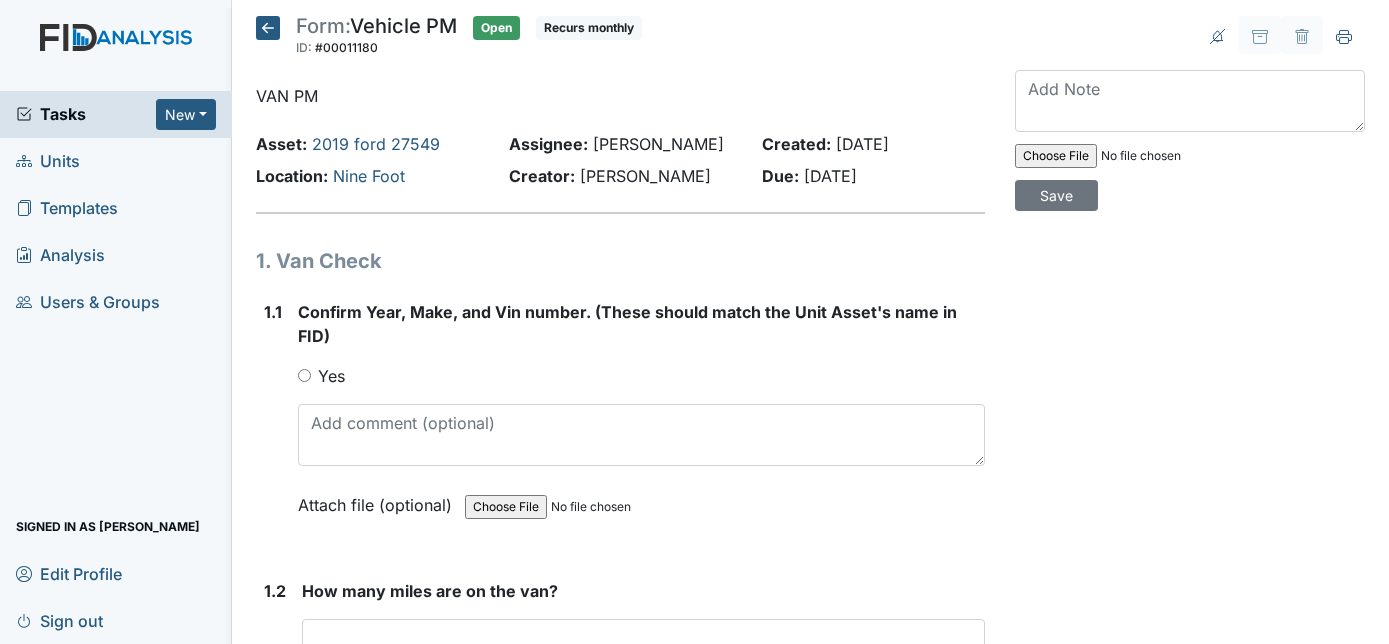scroll, scrollTop: 0, scrollLeft: 0, axis: both 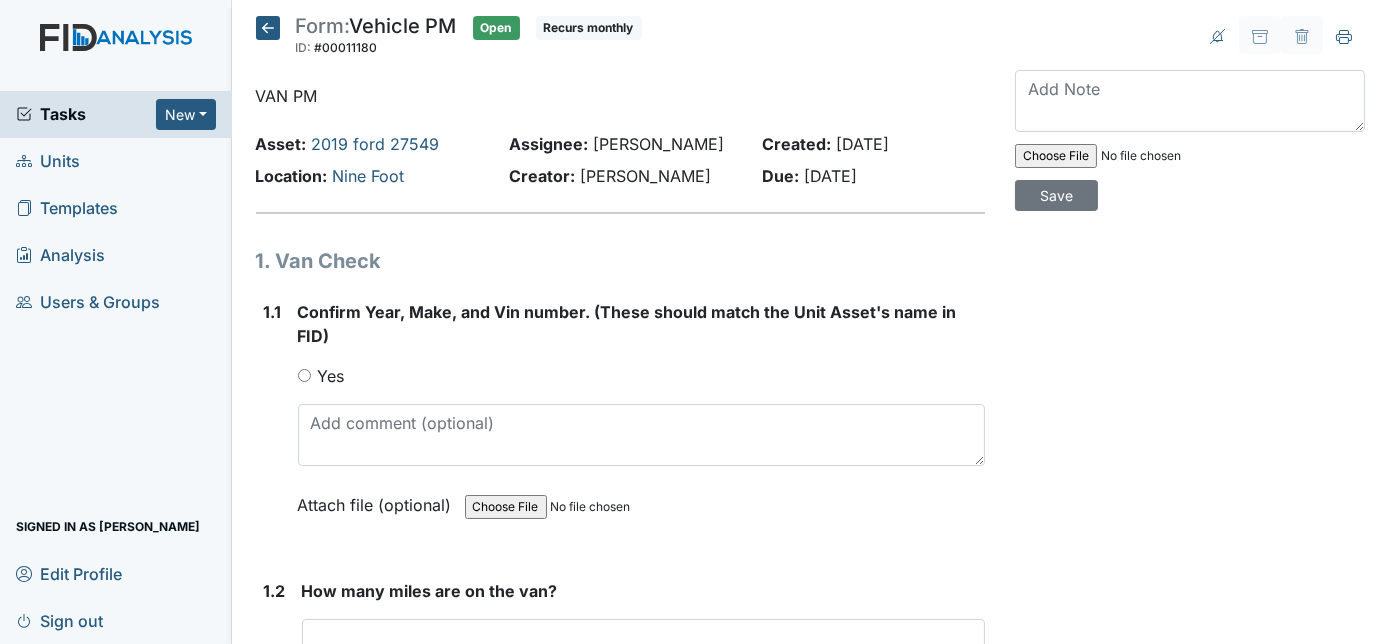 click on "Yes" at bounding box center [304, 375] 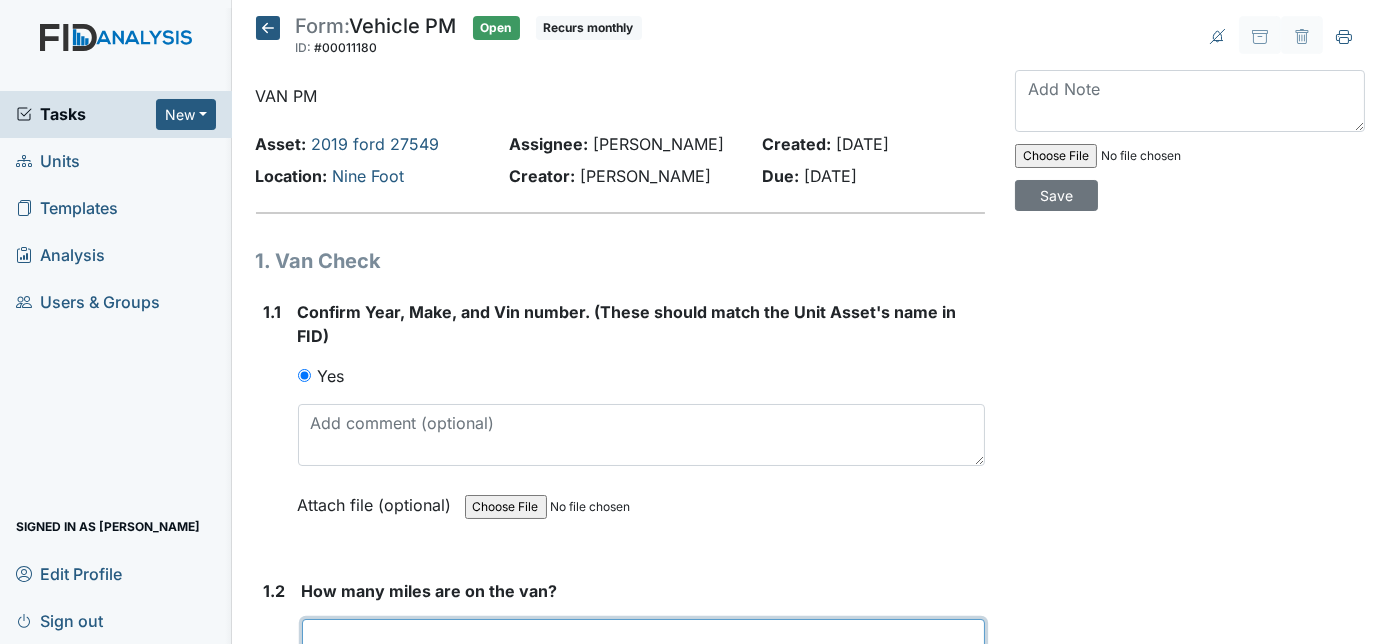 click at bounding box center (644, 638) 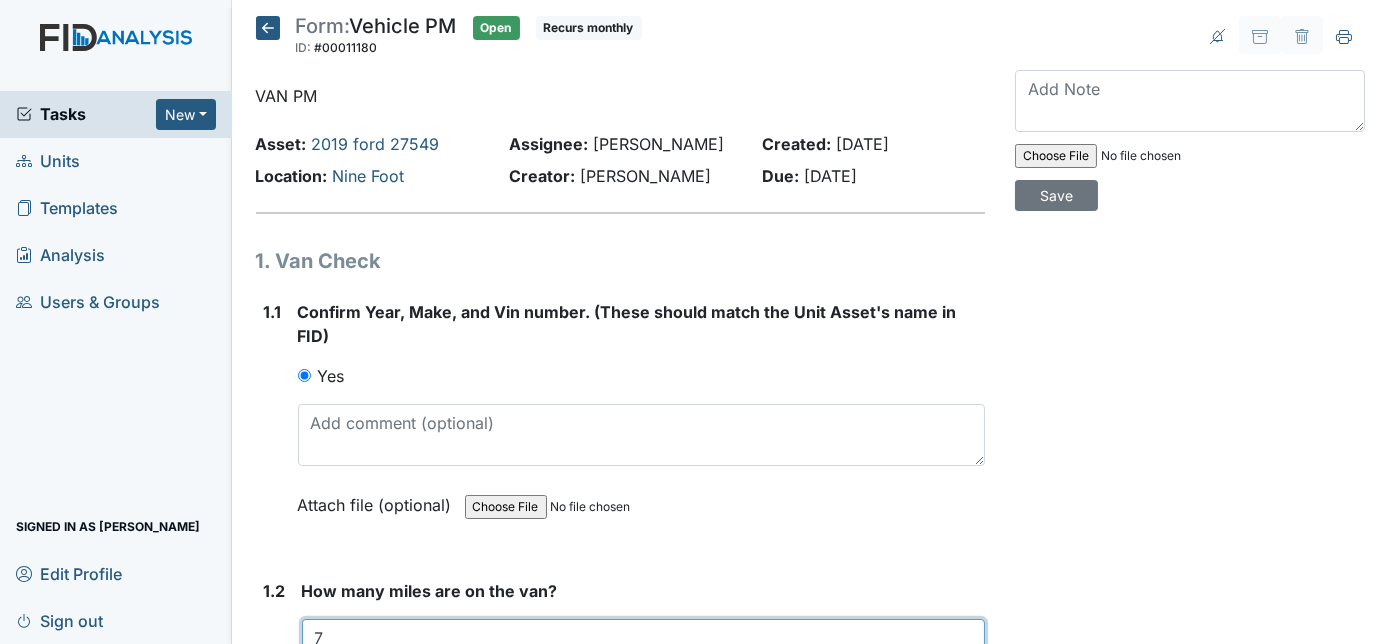 scroll, scrollTop: 1, scrollLeft: 0, axis: vertical 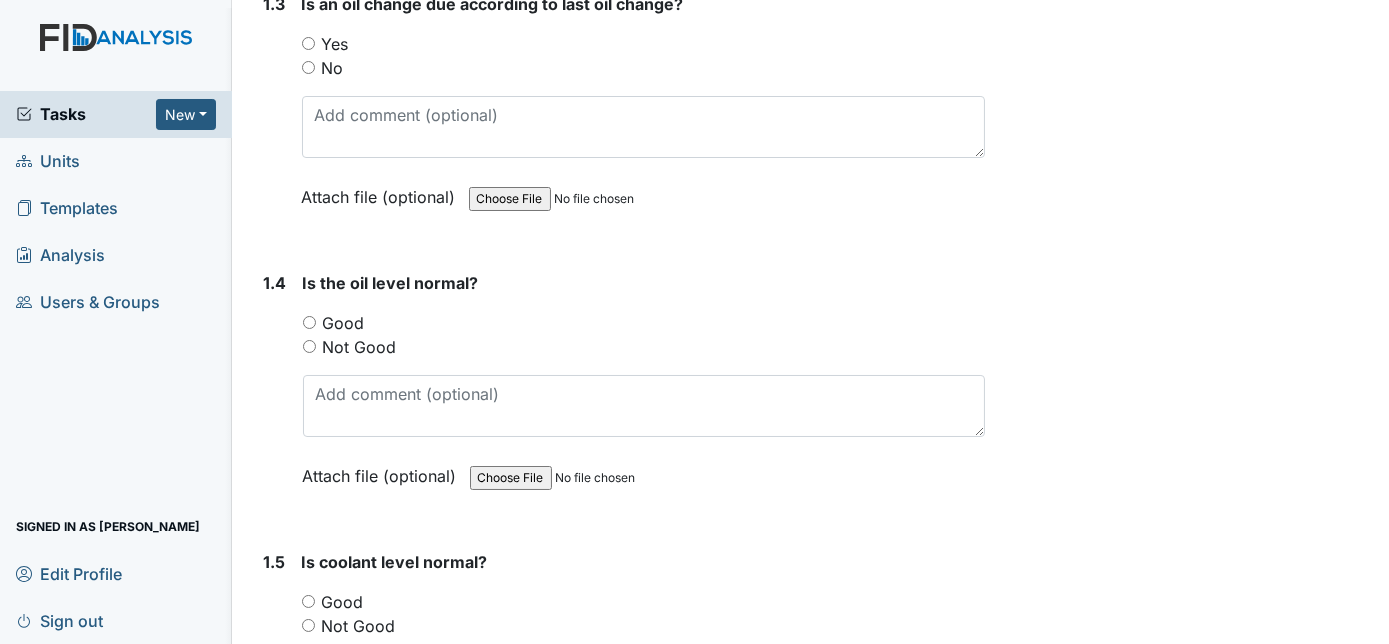 type on "76704" 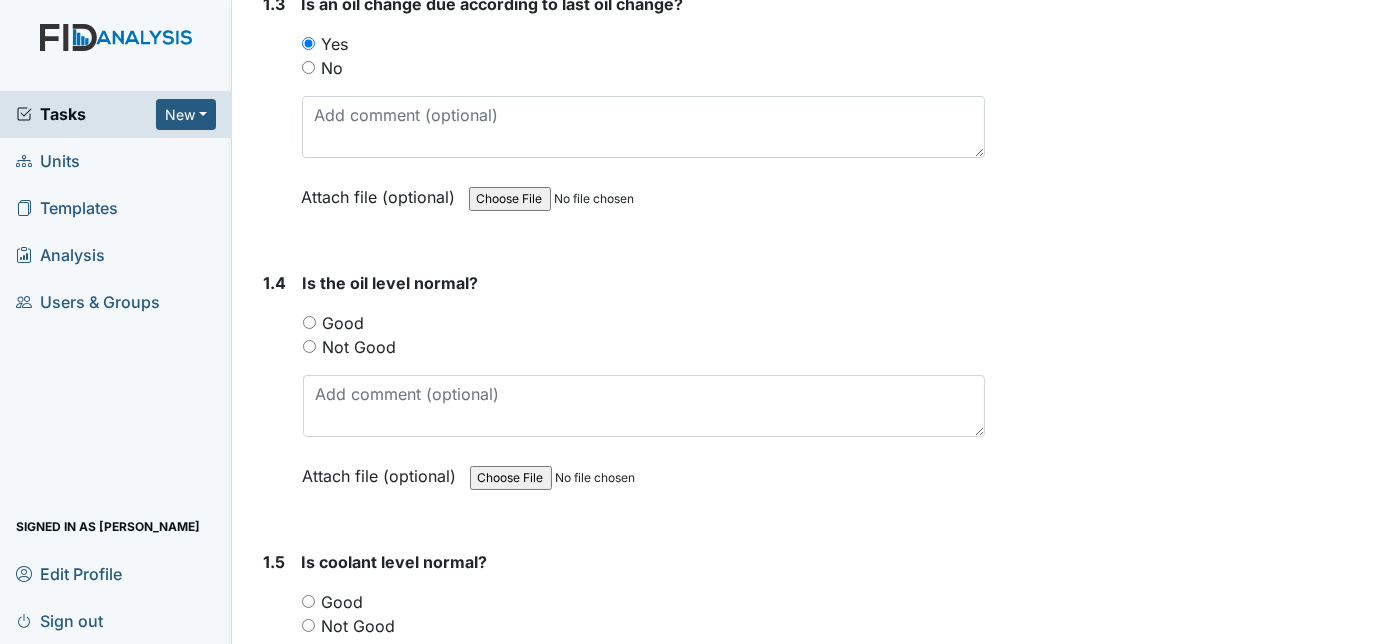 click on "Good" at bounding box center (309, 322) 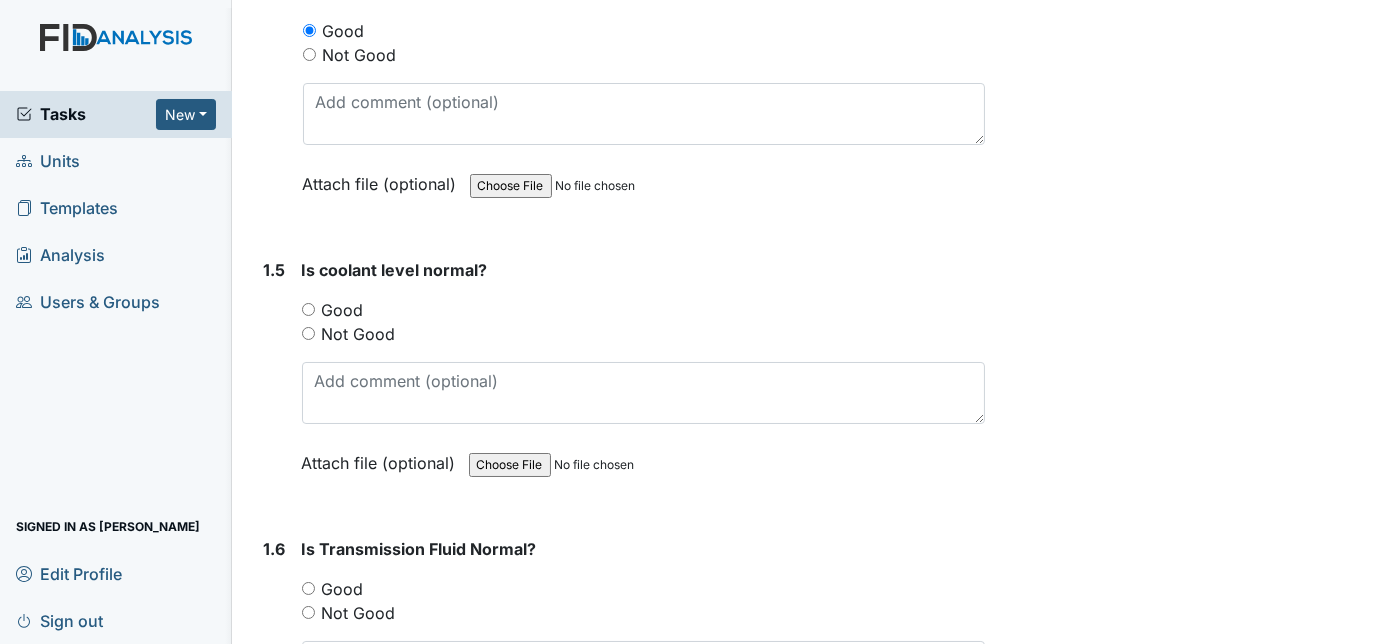 scroll, scrollTop: 1152, scrollLeft: 0, axis: vertical 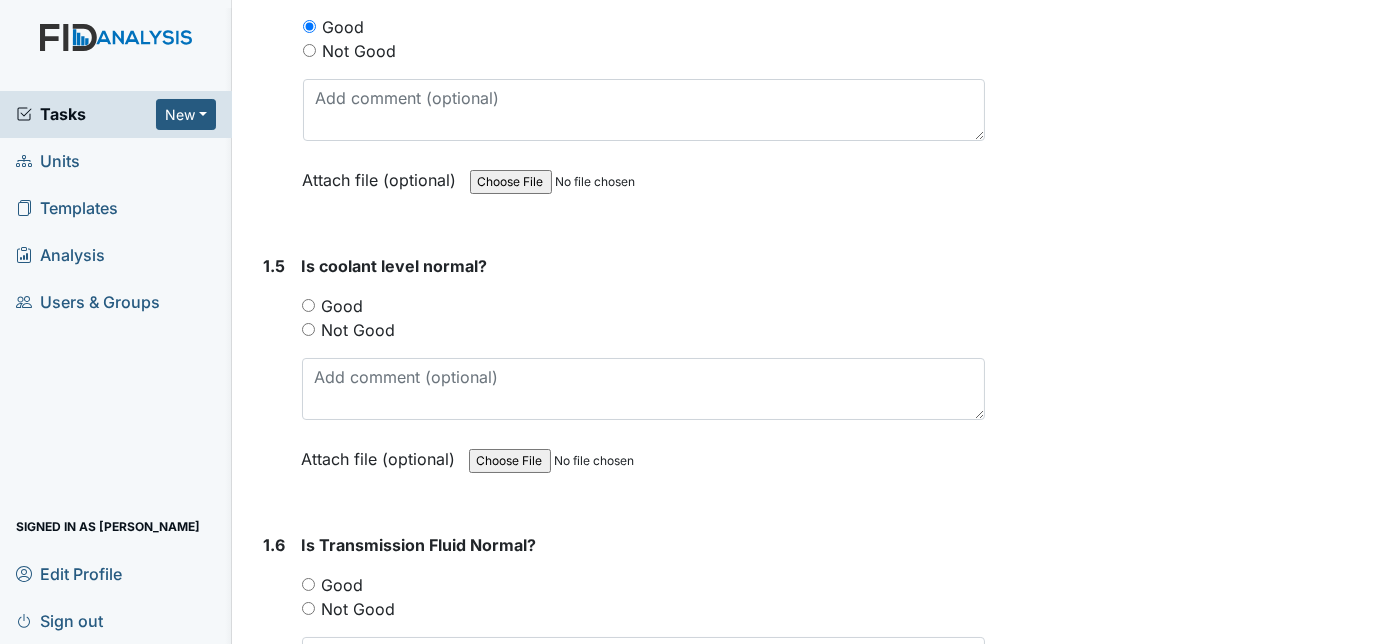 click on "Good" at bounding box center (308, 305) 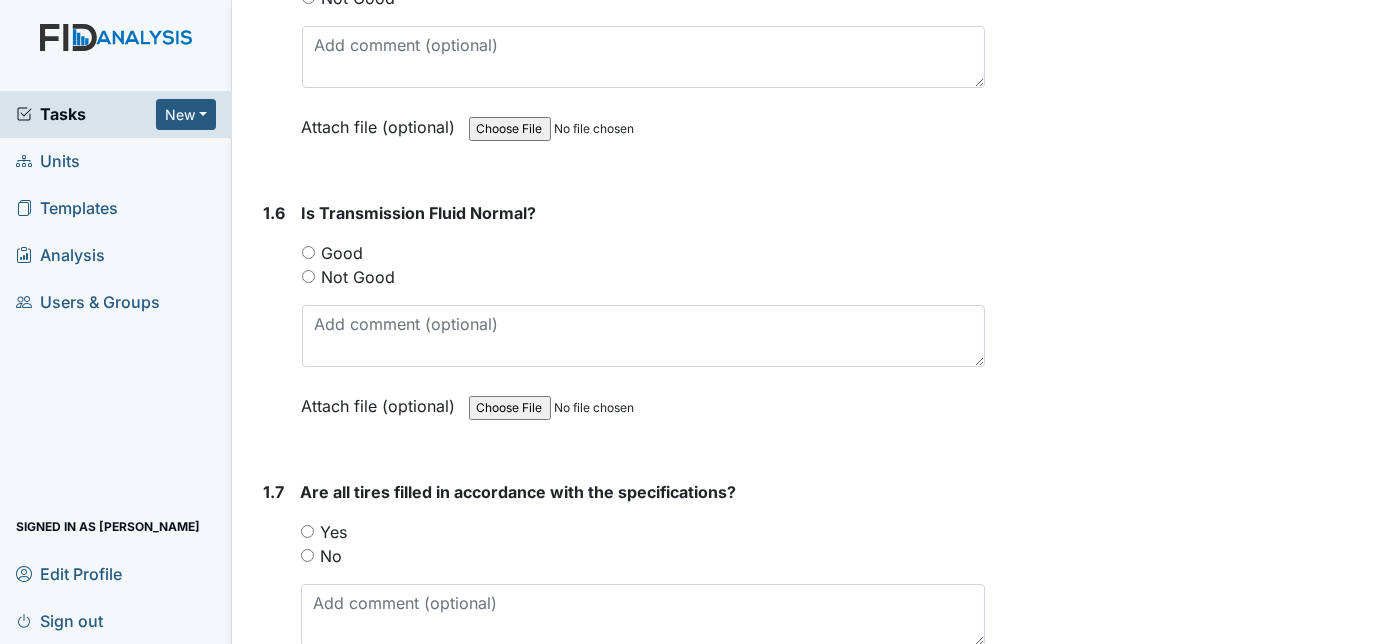 scroll, scrollTop: 1485, scrollLeft: 0, axis: vertical 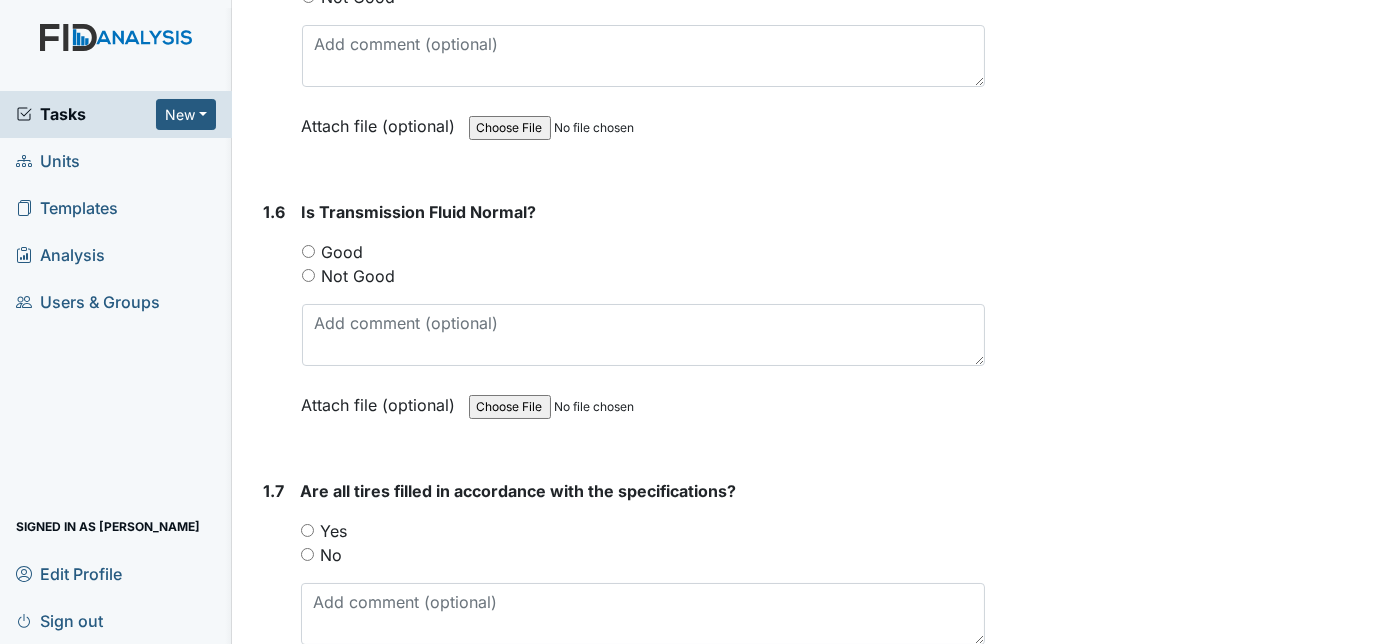 click on "Good" at bounding box center (308, 251) 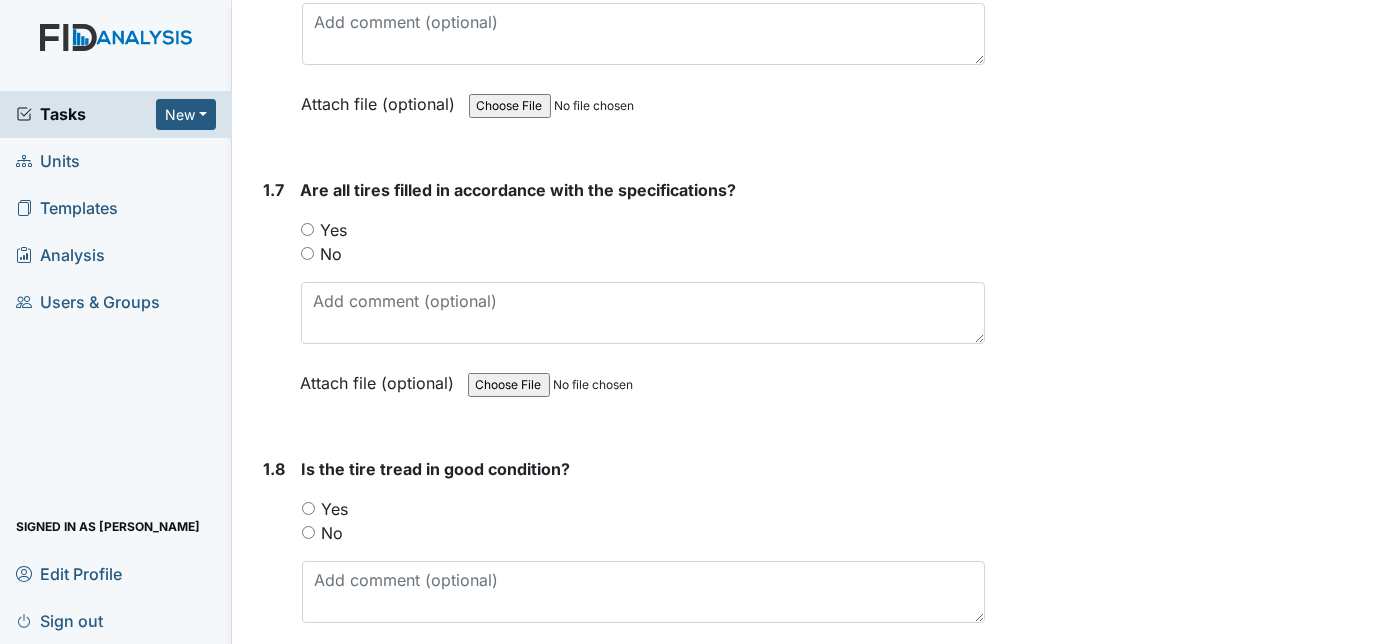 scroll, scrollTop: 1790, scrollLeft: 0, axis: vertical 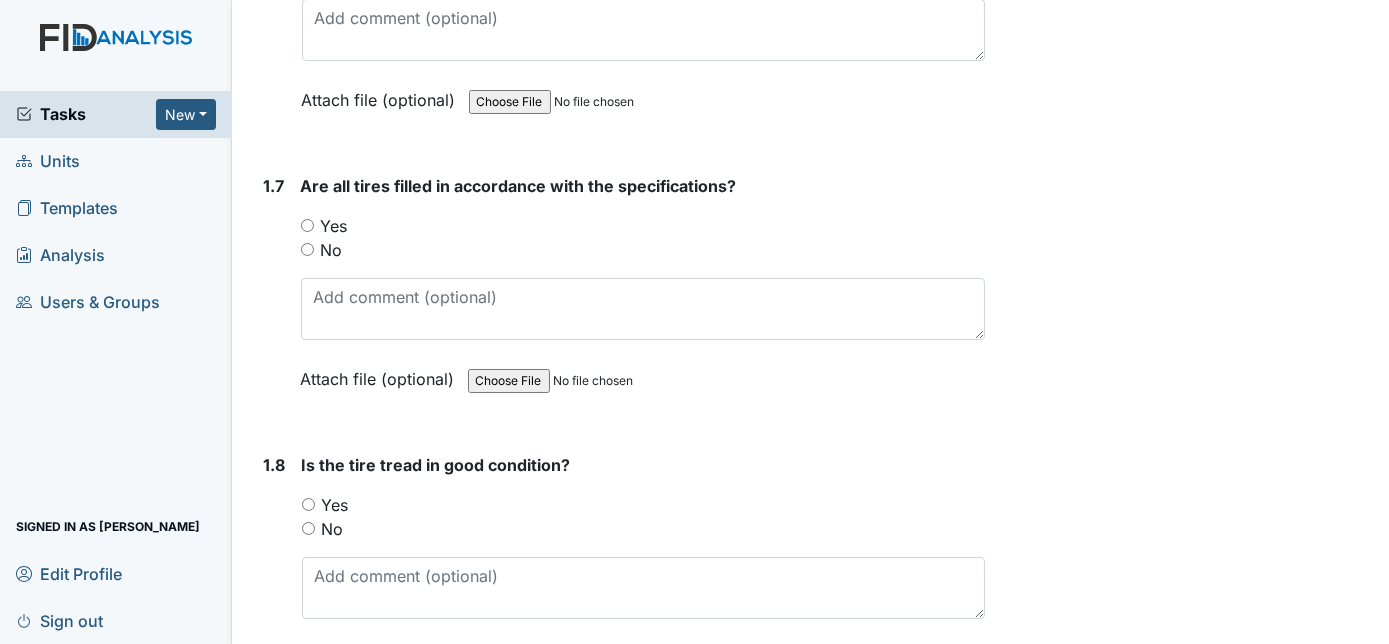click on "Yes" at bounding box center [307, 225] 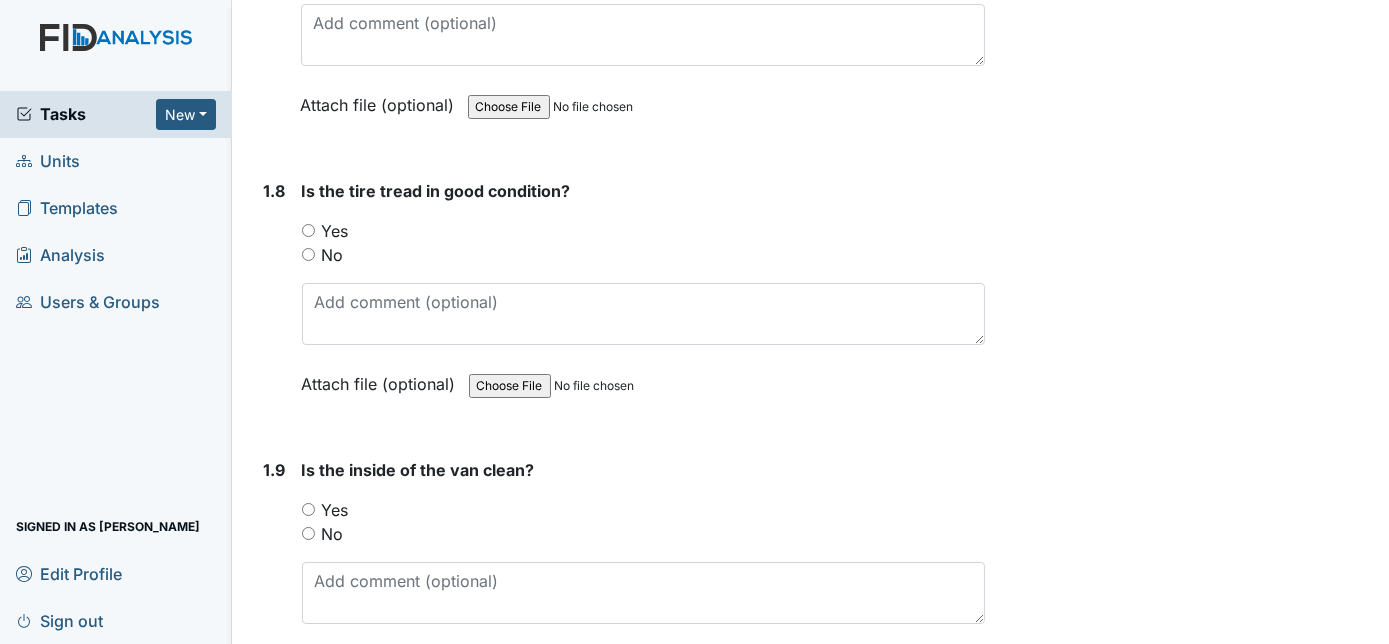 scroll, scrollTop: 2069, scrollLeft: 0, axis: vertical 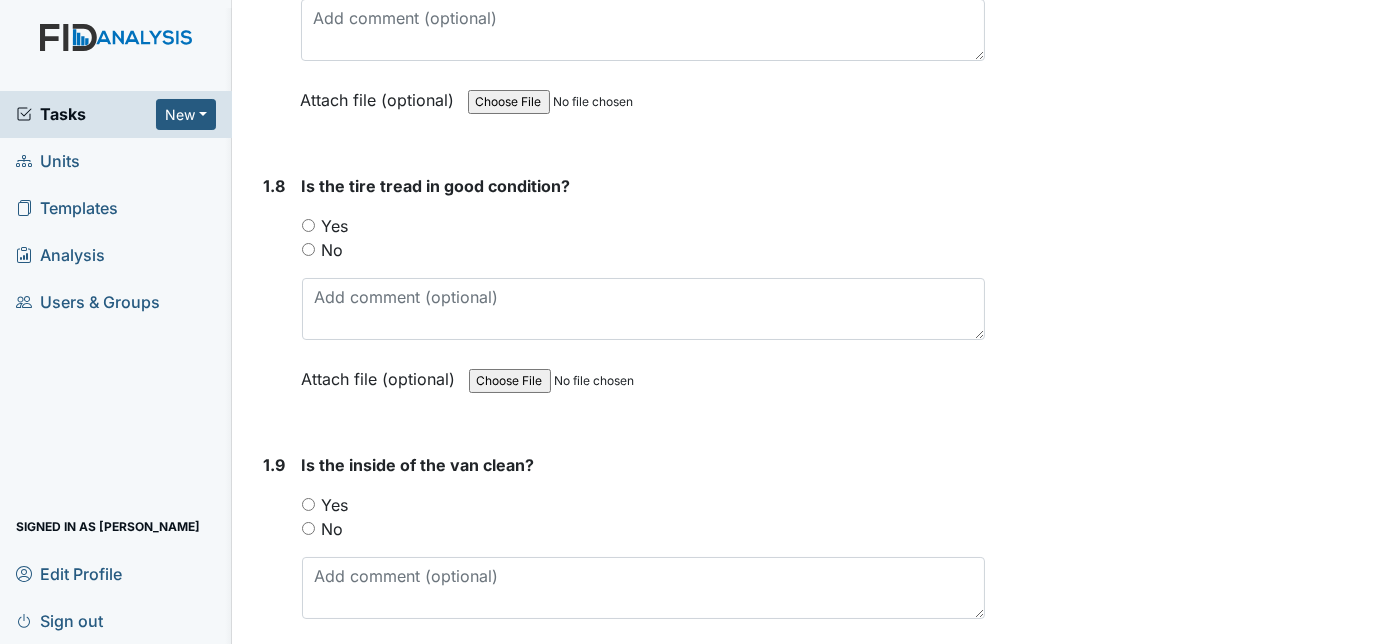 click on "Yes" at bounding box center (308, 225) 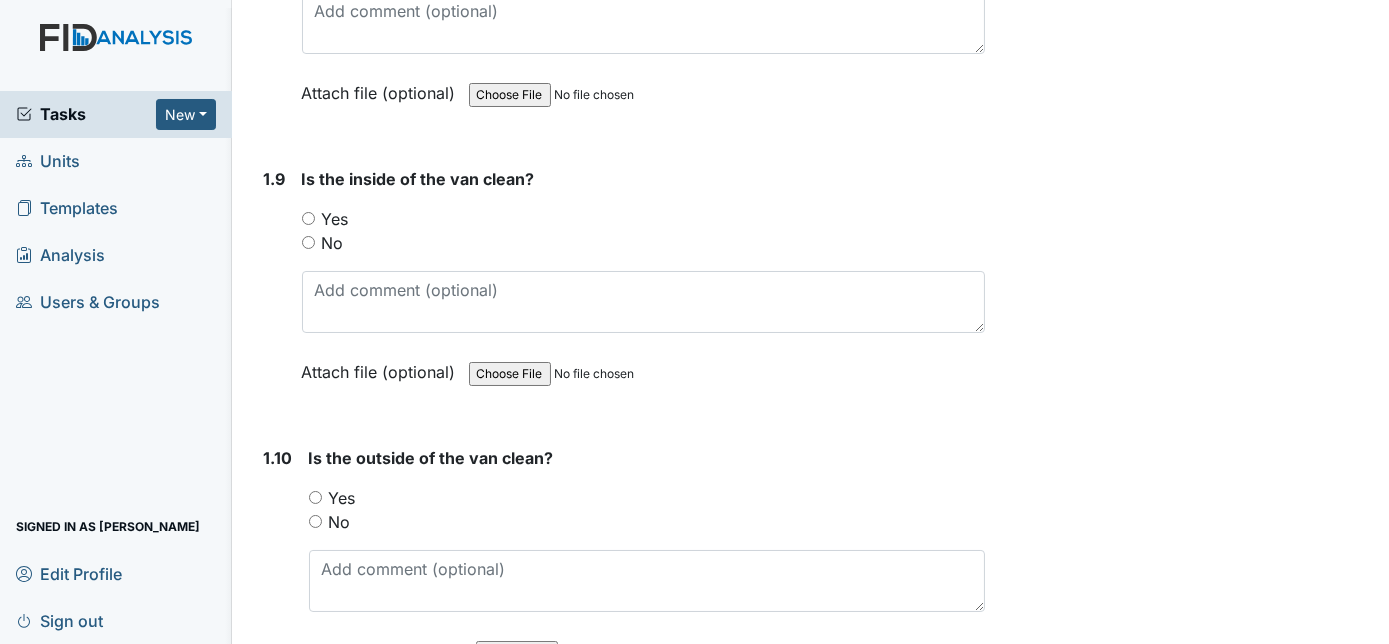 click on "No" at bounding box center [308, 242] 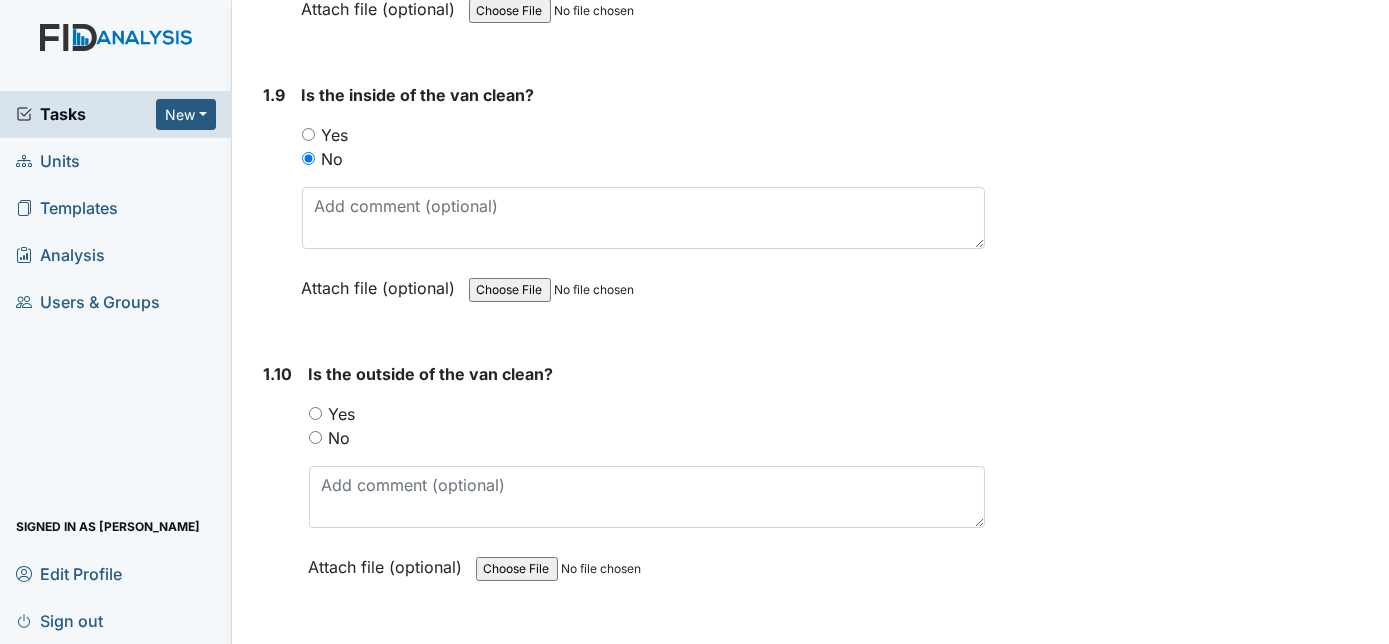 scroll, scrollTop: 2436, scrollLeft: 0, axis: vertical 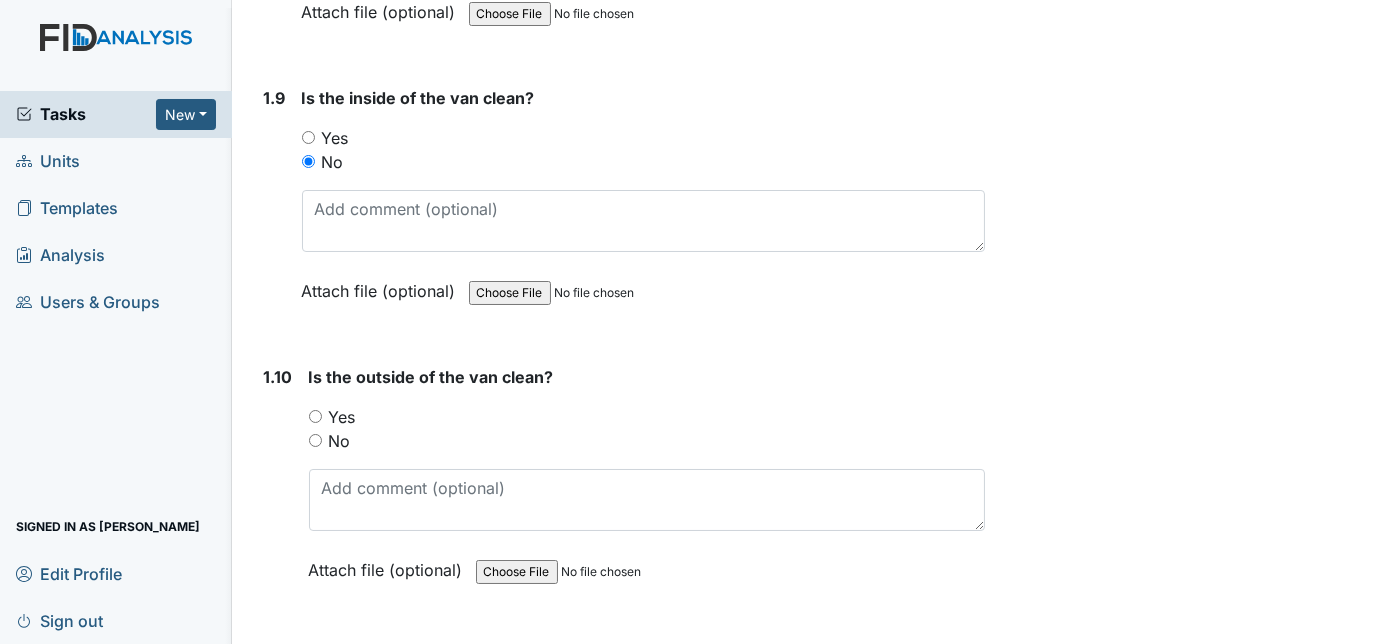 click on "Yes" at bounding box center [308, 137] 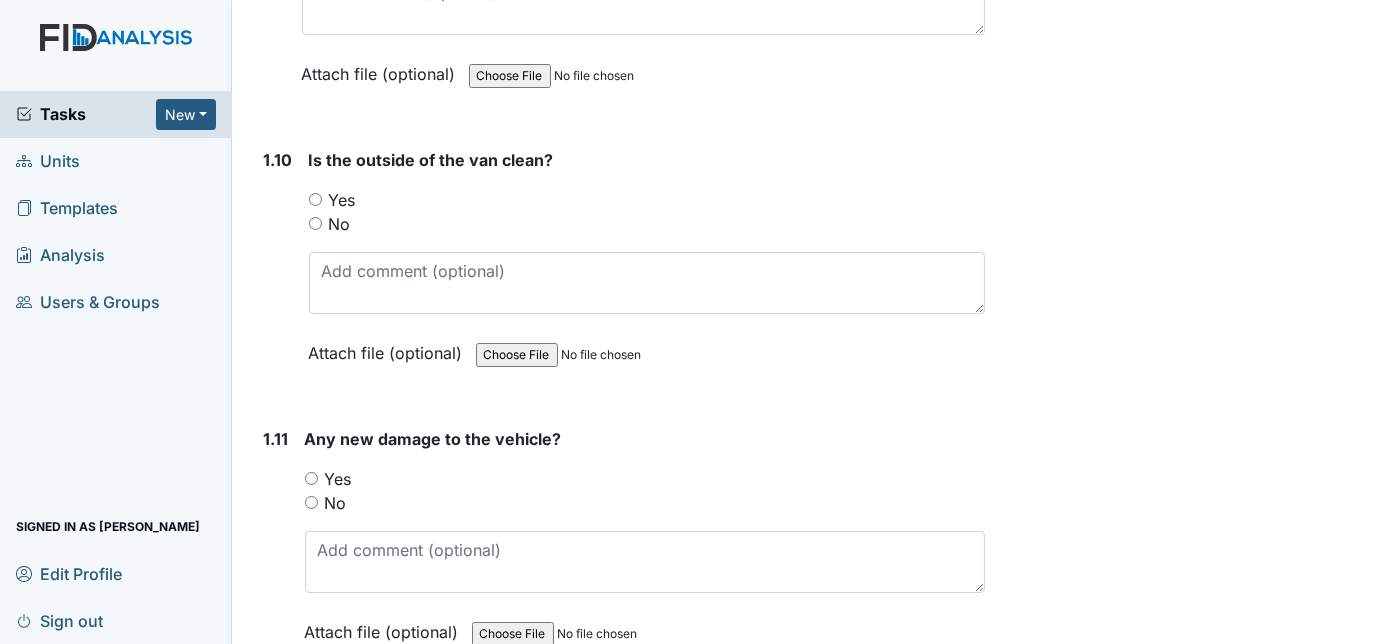 scroll, scrollTop: 2661, scrollLeft: 0, axis: vertical 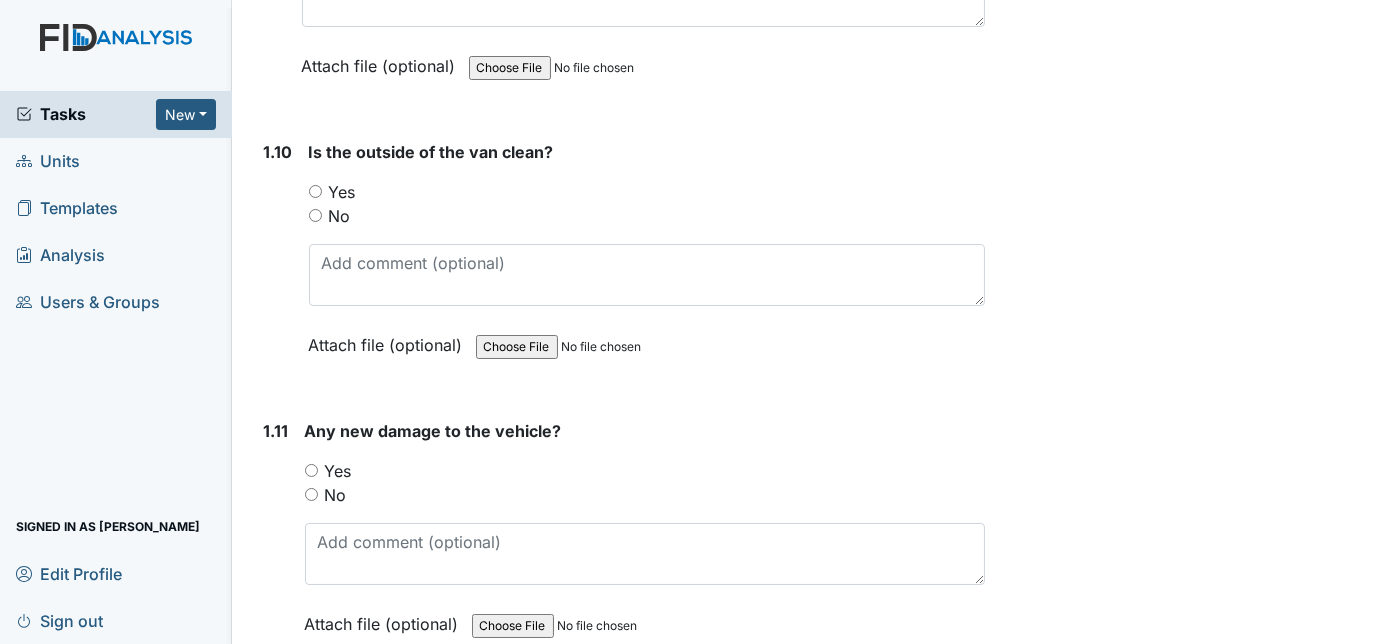 click on "Yes" at bounding box center [315, 191] 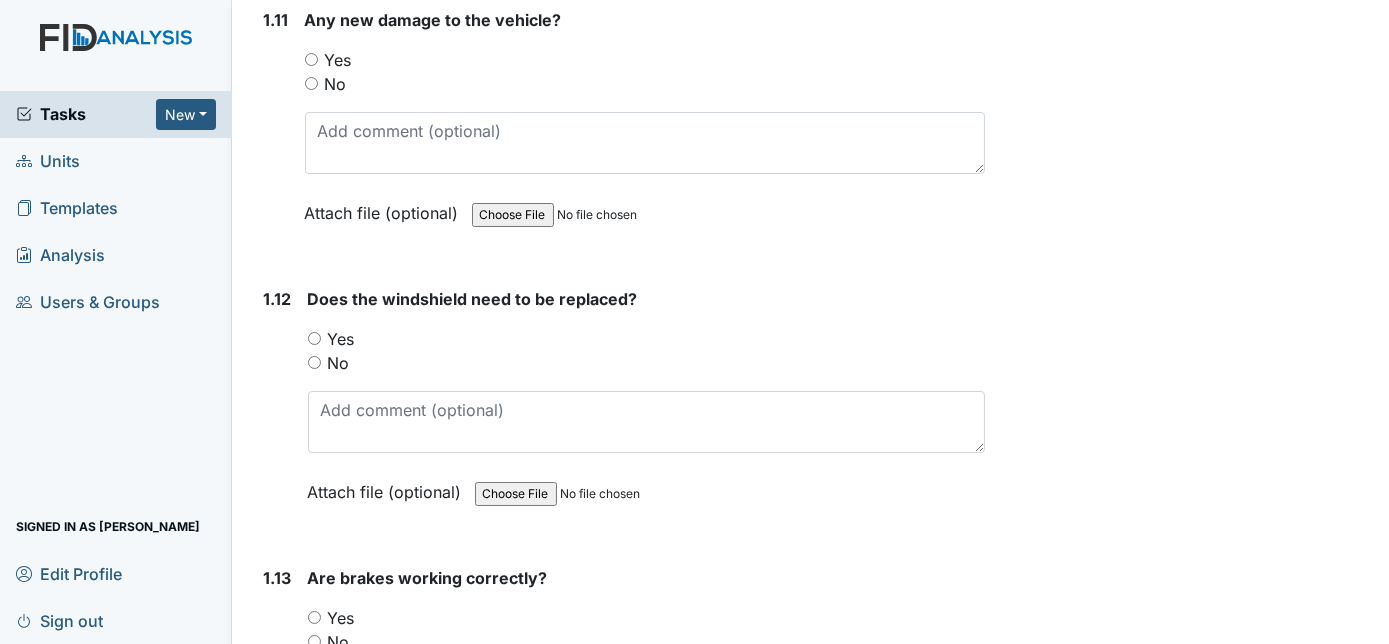 scroll, scrollTop: 3145, scrollLeft: 0, axis: vertical 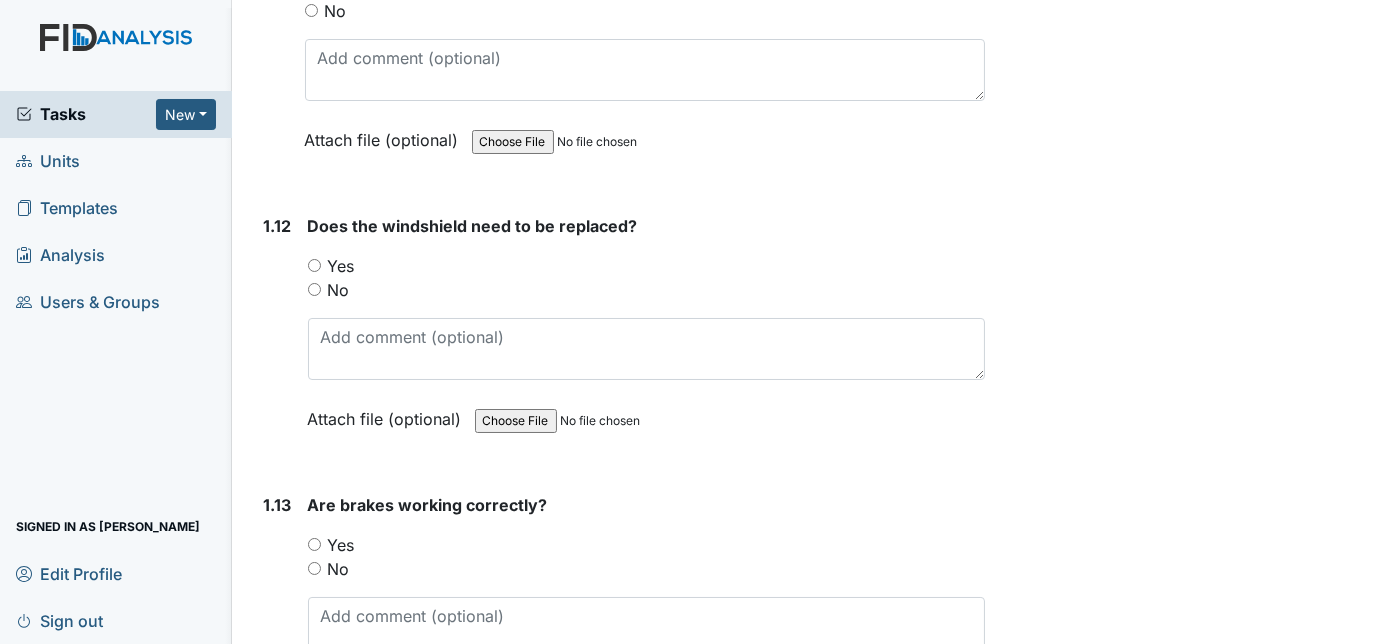 click on "No" at bounding box center (314, 289) 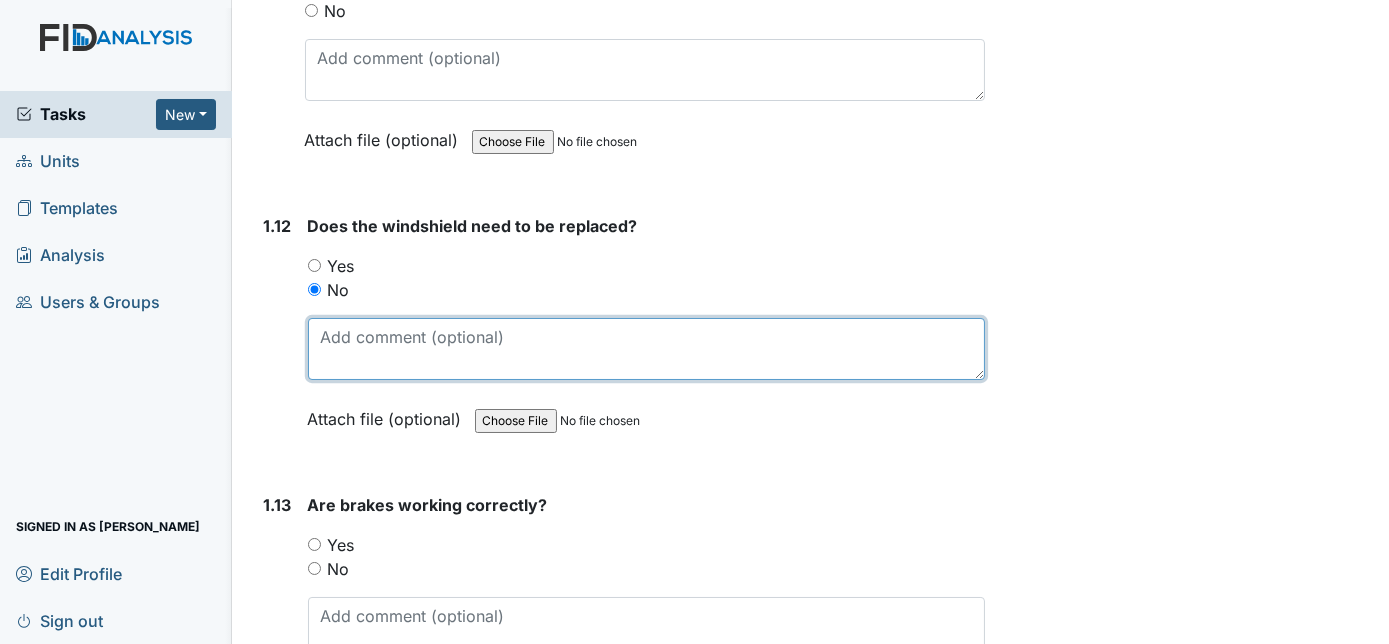 click at bounding box center (647, 349) 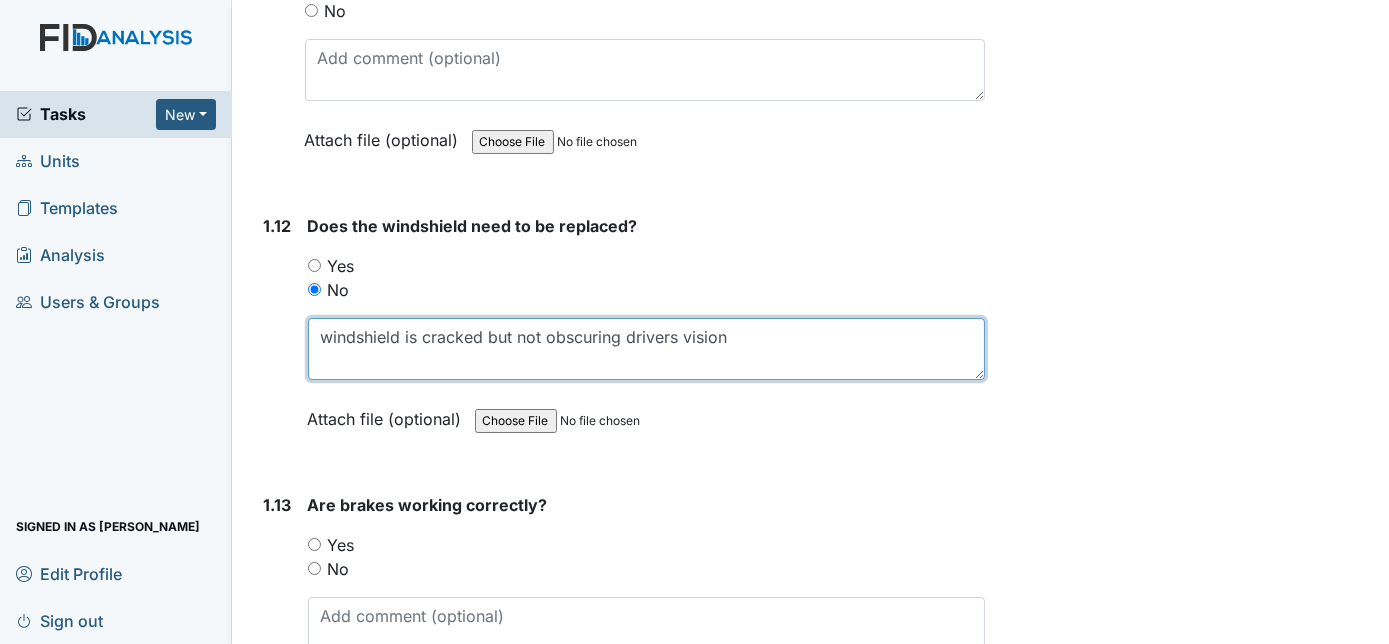 type on "windshield is cracked but not obscuring drivers vision" 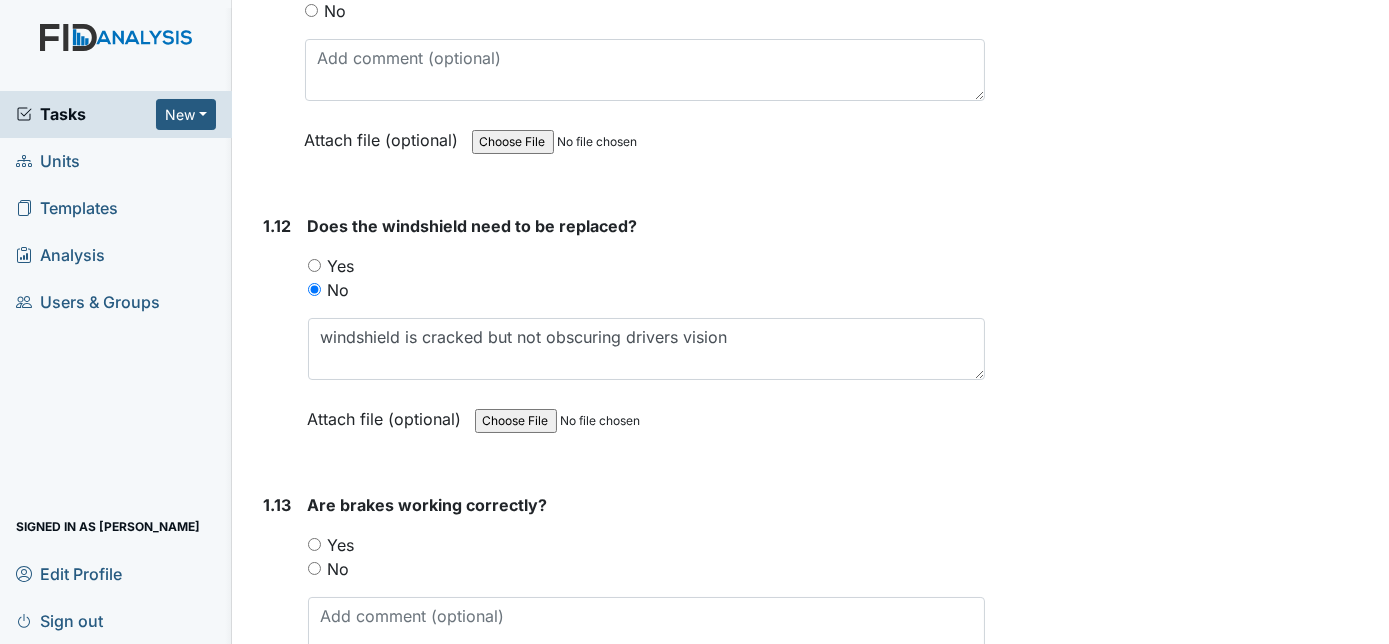 drag, startPoint x: 313, startPoint y: 520, endPoint x: 533, endPoint y: 472, distance: 225.17549 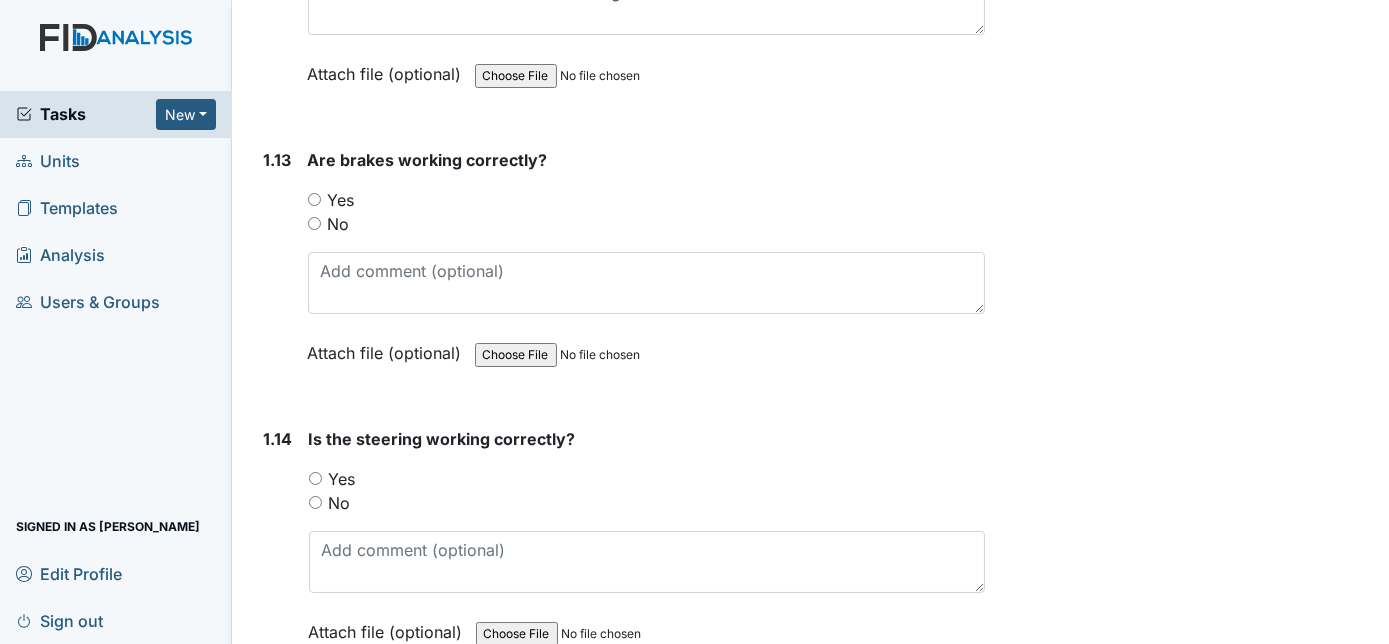click on "Yes" at bounding box center [314, 199] 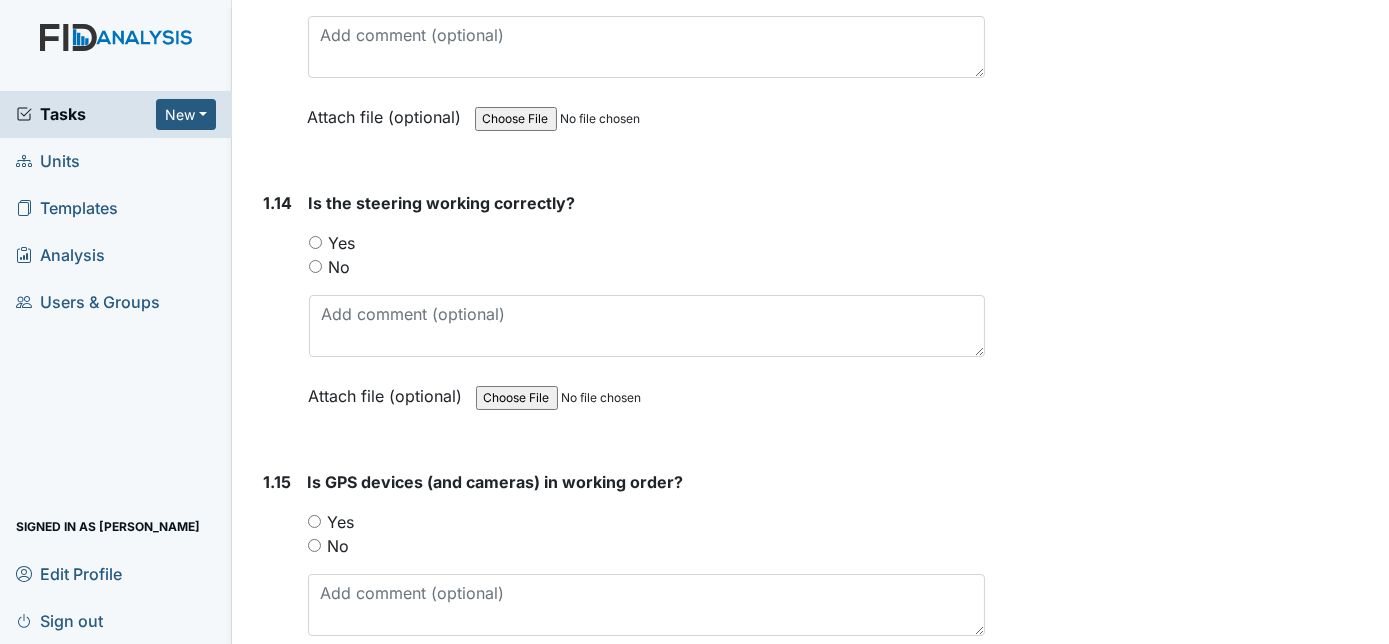 scroll, scrollTop: 3735, scrollLeft: 0, axis: vertical 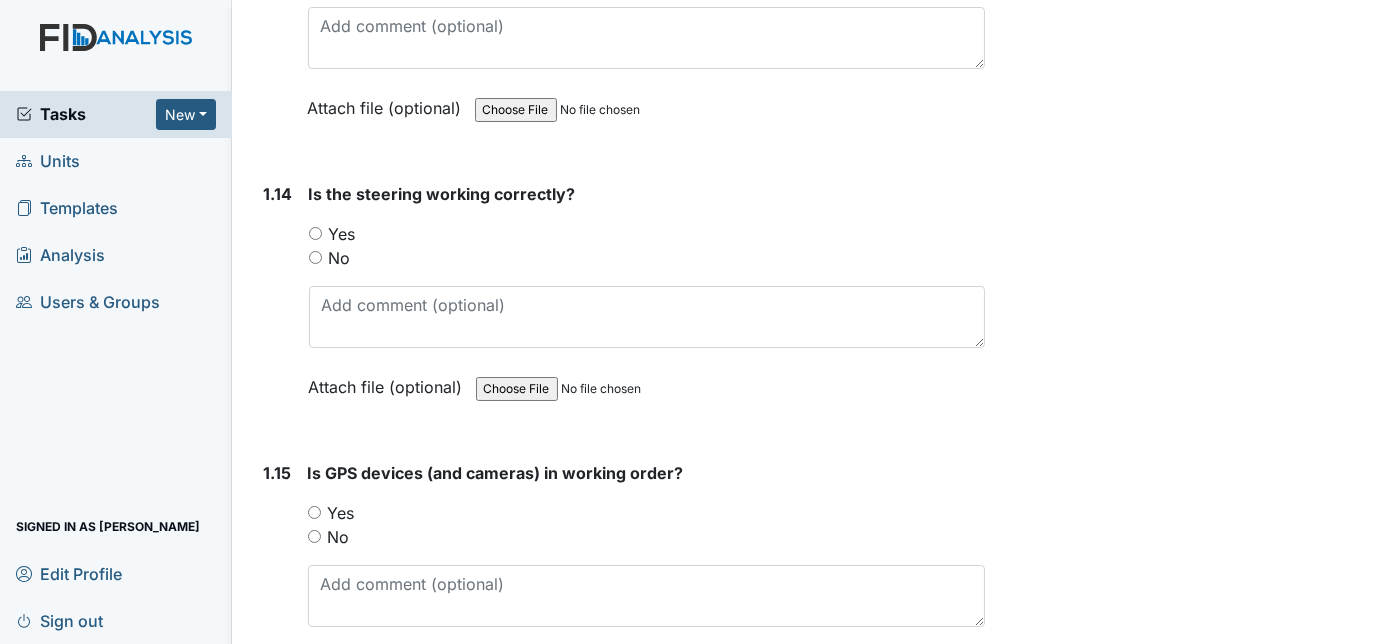 click on "Yes" at bounding box center (315, 233) 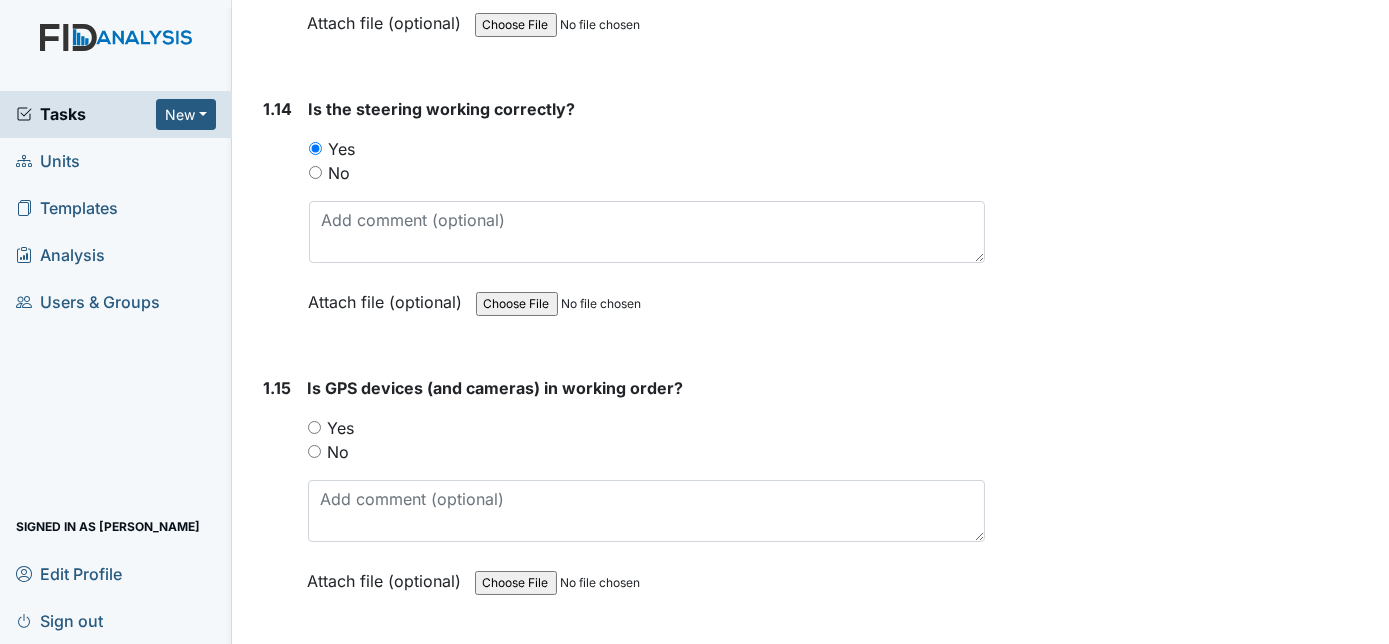 scroll, scrollTop: 3858, scrollLeft: 0, axis: vertical 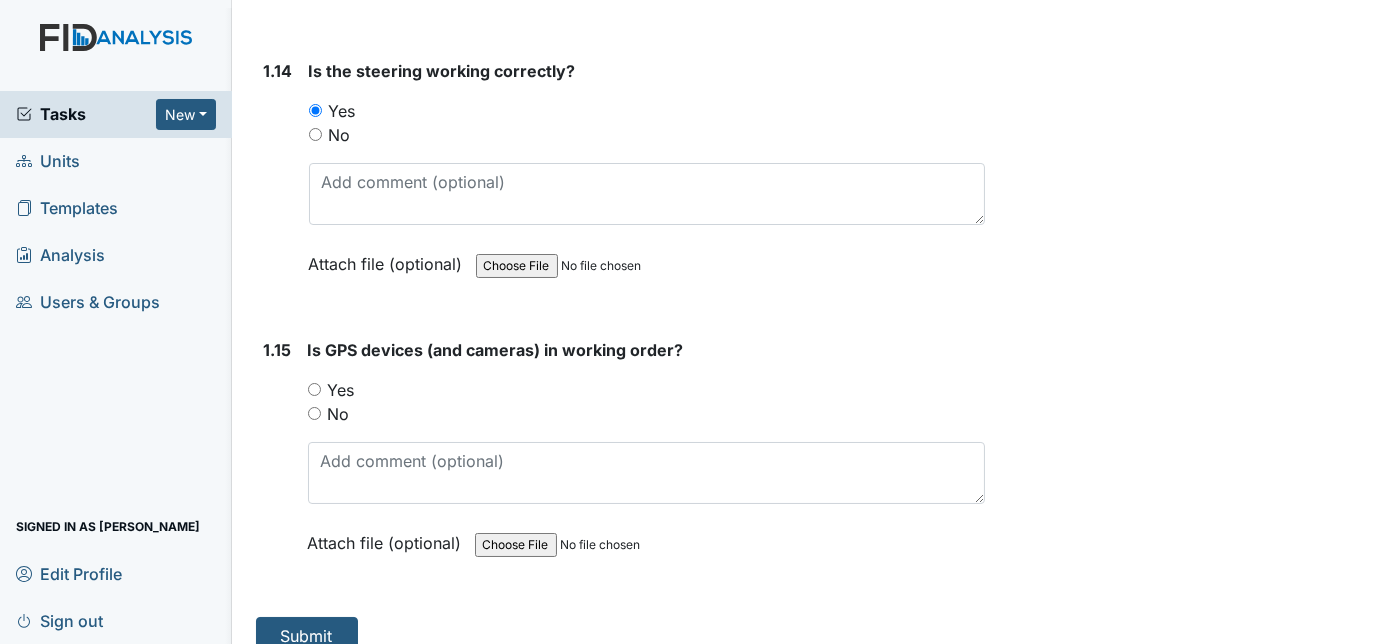 click on "Yes" at bounding box center [314, 389] 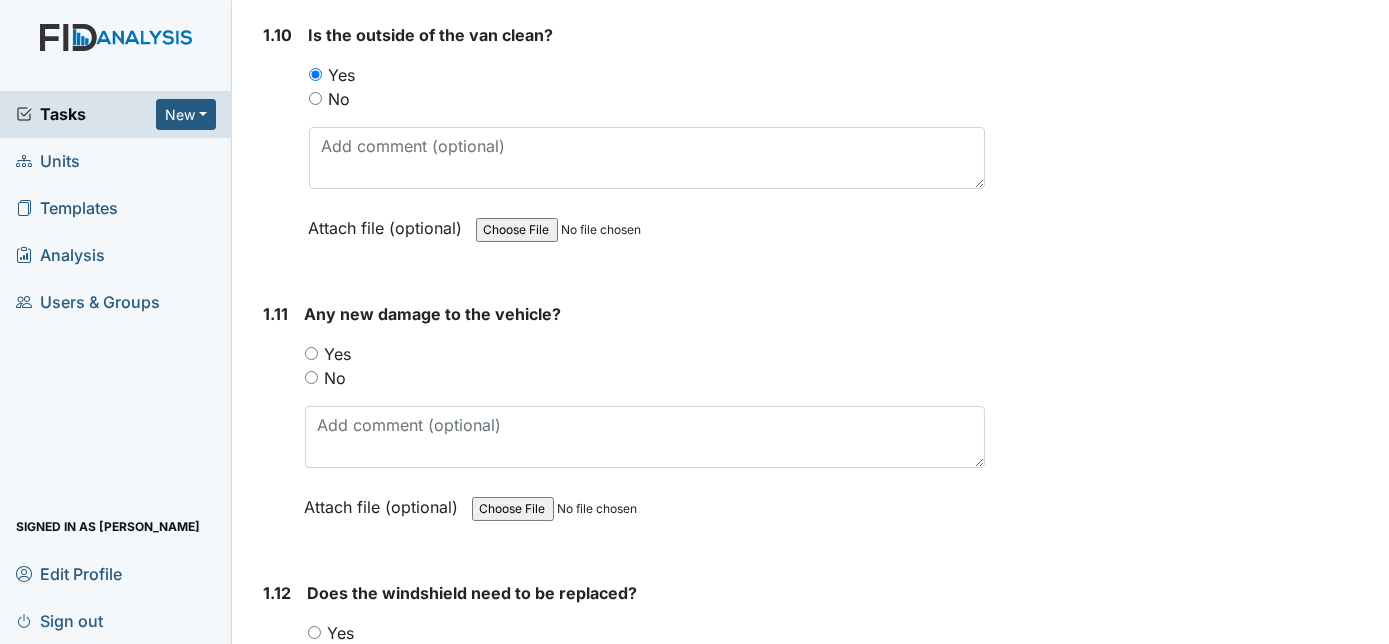 scroll, scrollTop: 2779, scrollLeft: 0, axis: vertical 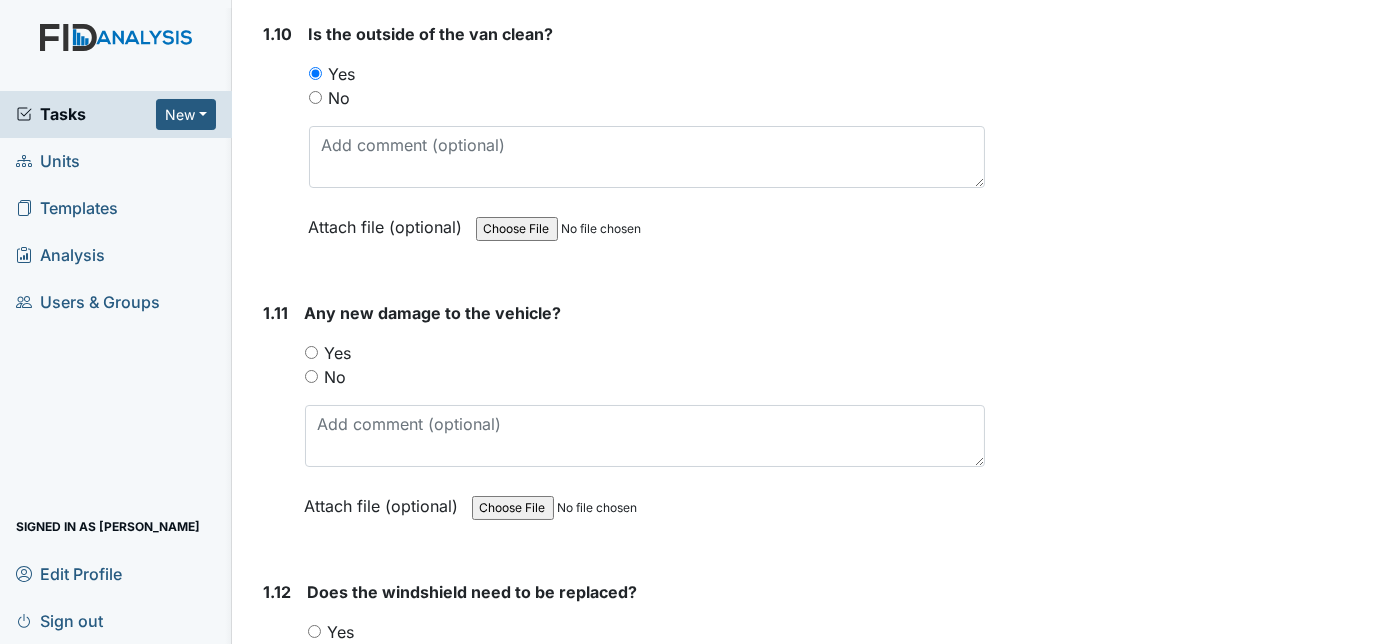 click on "No" at bounding box center [311, 376] 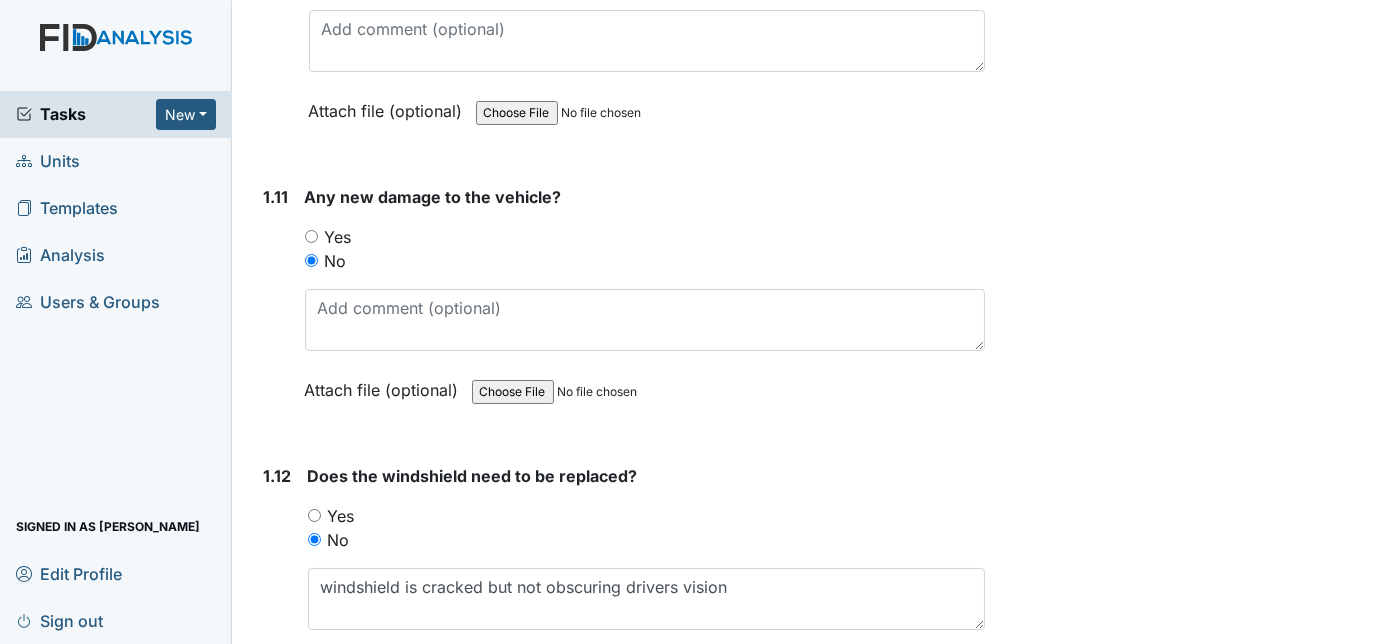 scroll, scrollTop: 2892, scrollLeft: 0, axis: vertical 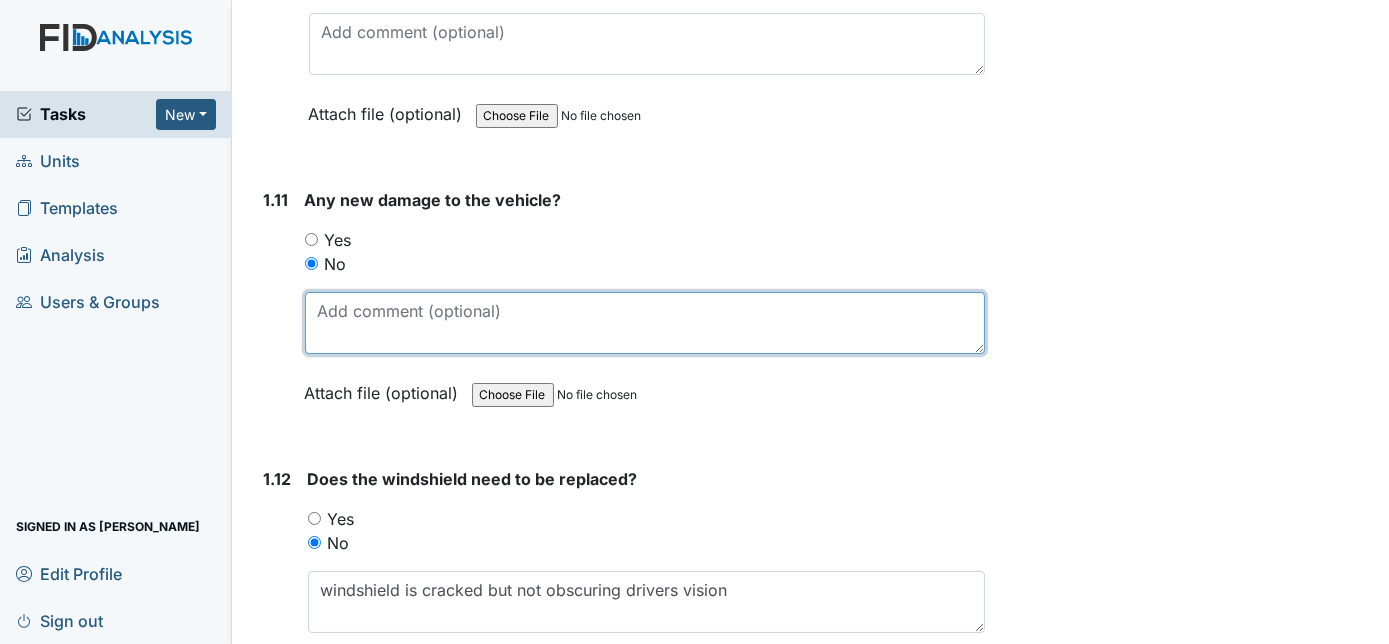click at bounding box center (645, 323) 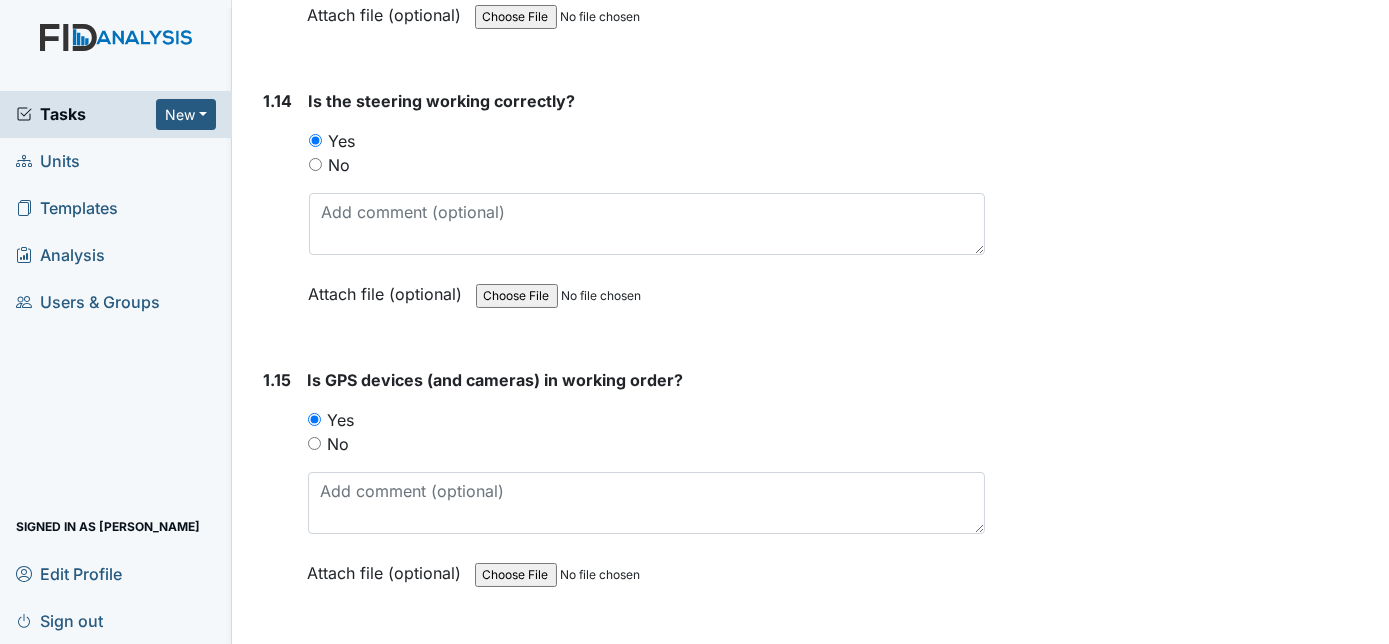 scroll, scrollTop: 3858, scrollLeft: 0, axis: vertical 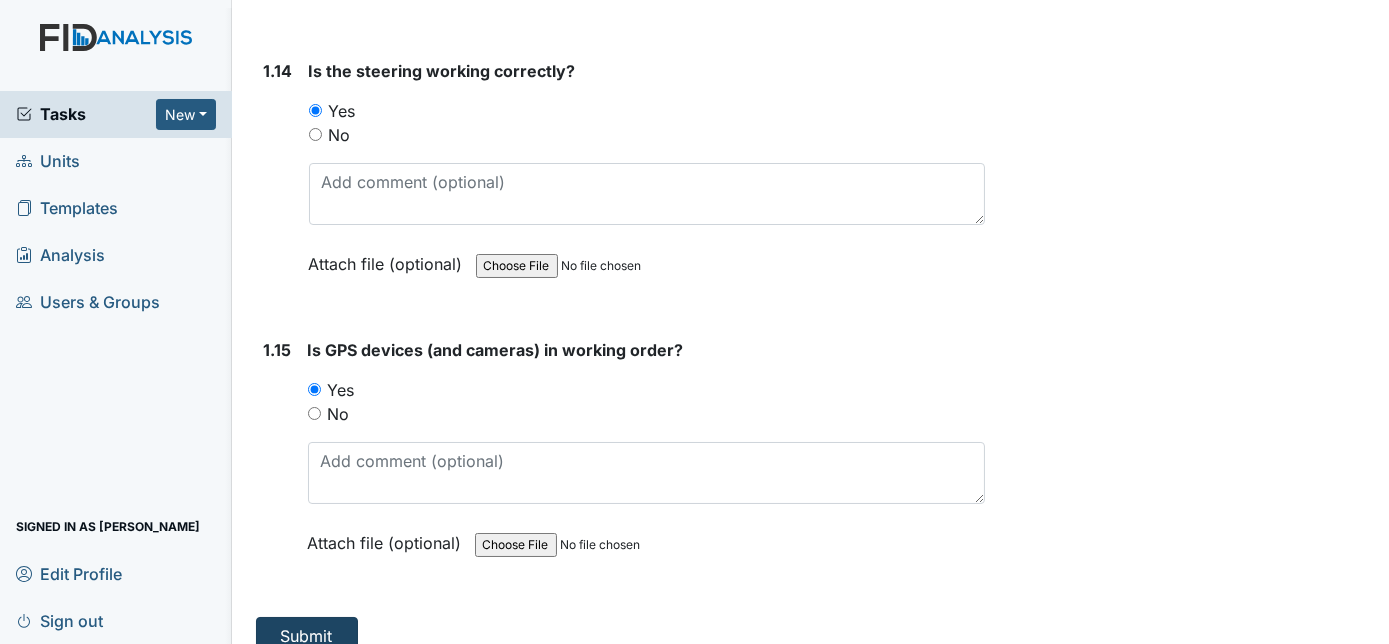type on "dented front passenger side panel" 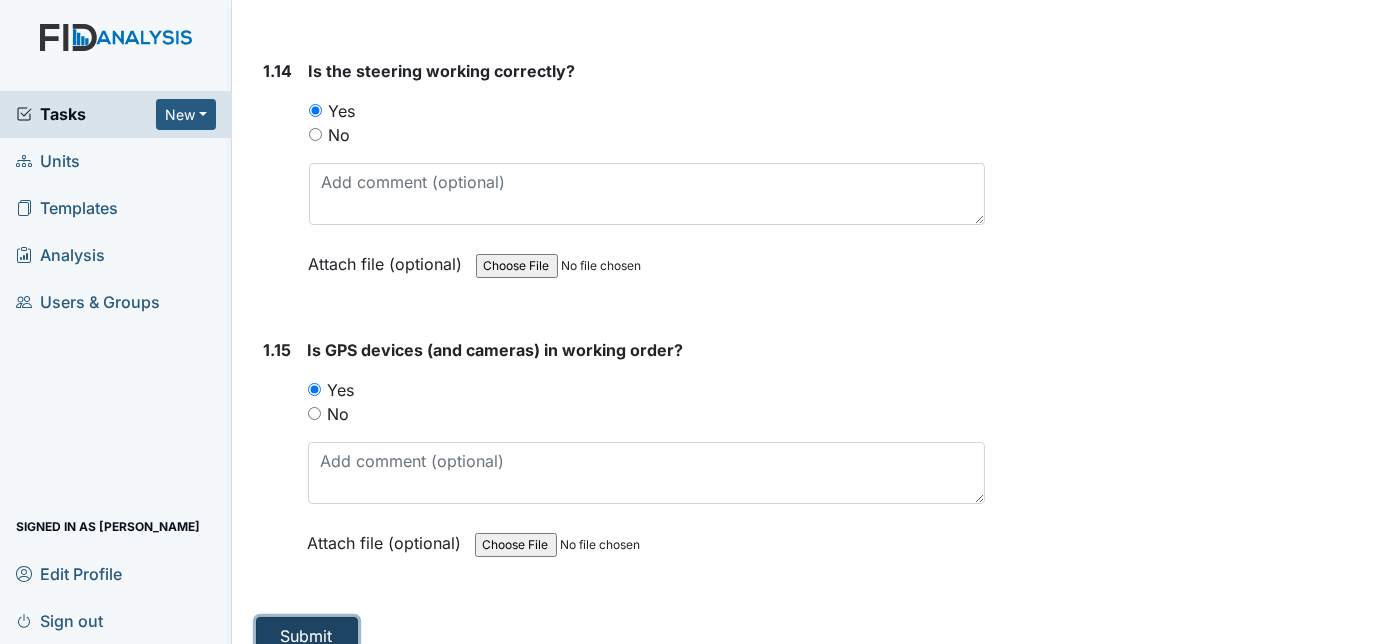 click on "Submit" at bounding box center [307, 636] 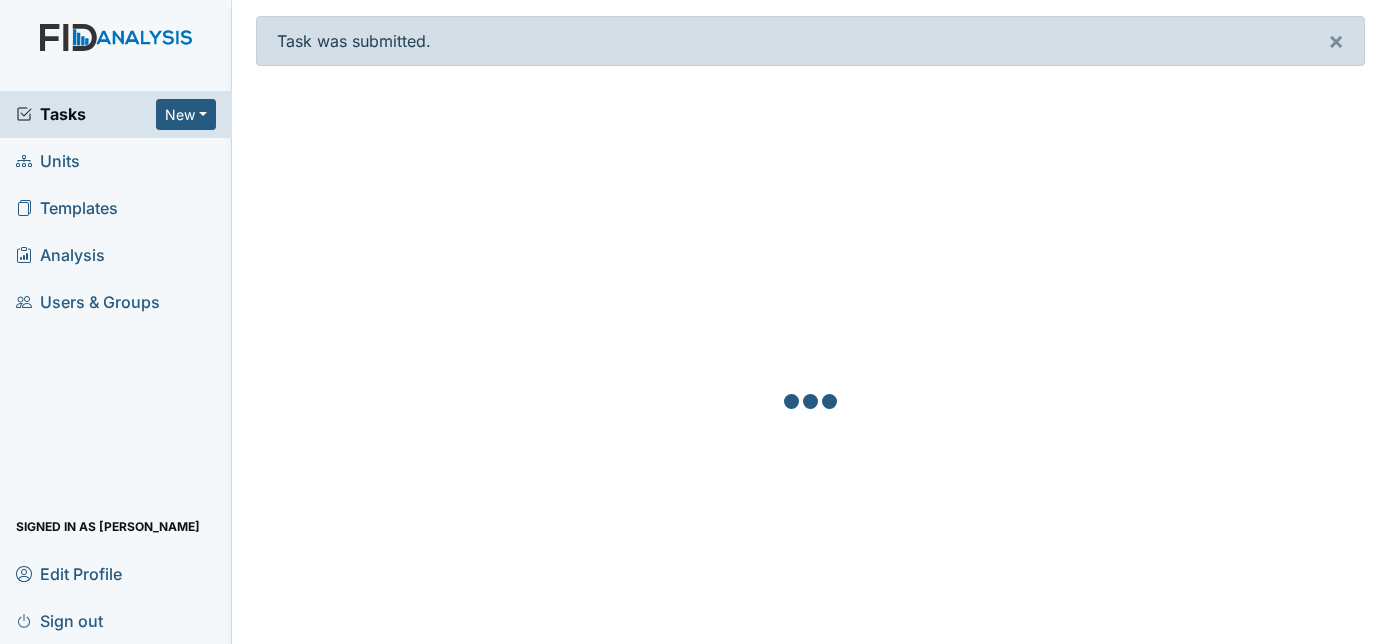 scroll, scrollTop: 0, scrollLeft: 0, axis: both 